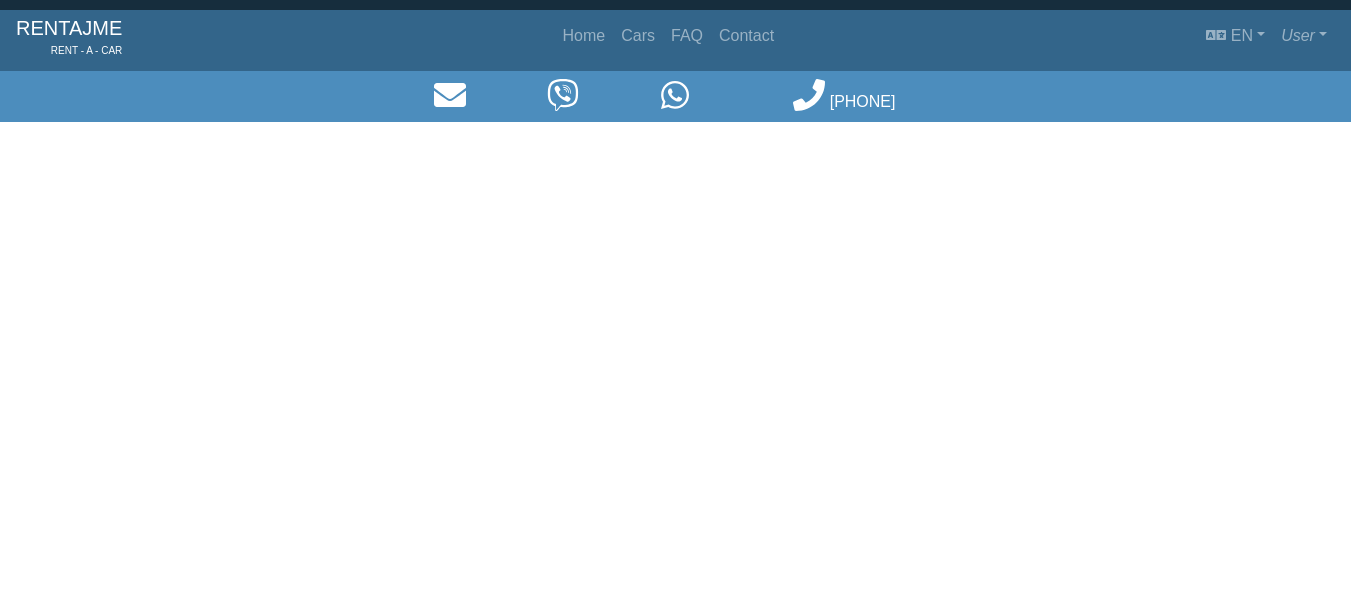 scroll, scrollTop: 0, scrollLeft: 0, axis: both 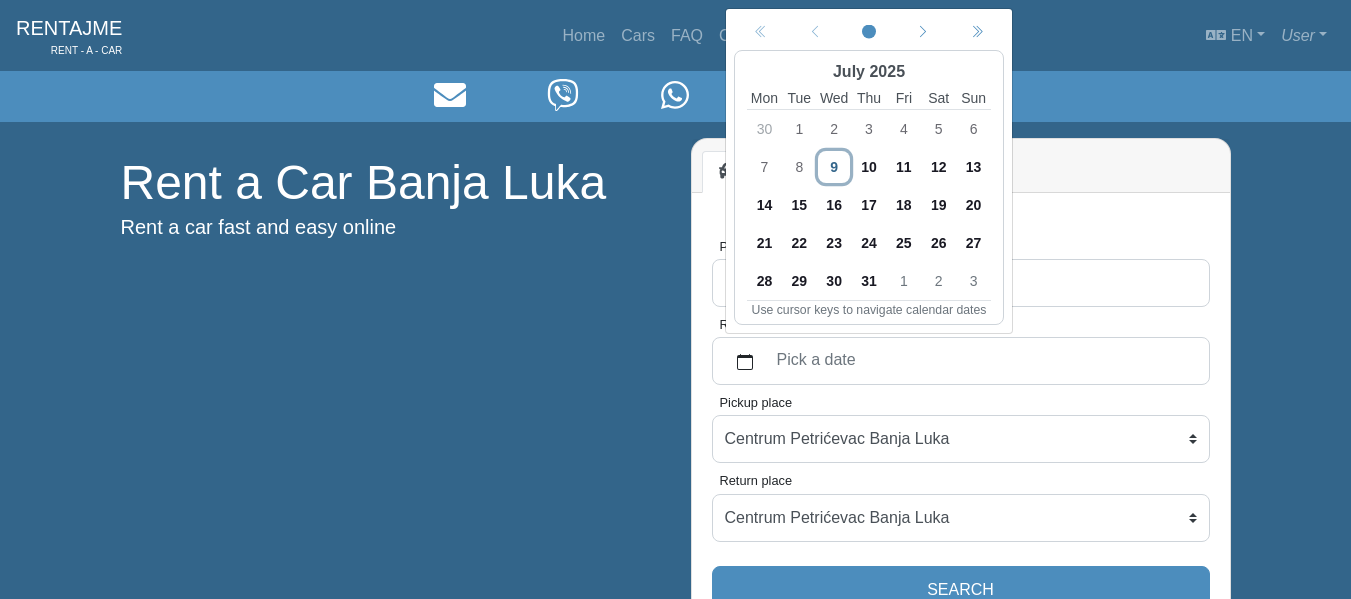 click on "14" at bounding box center [764, 205] 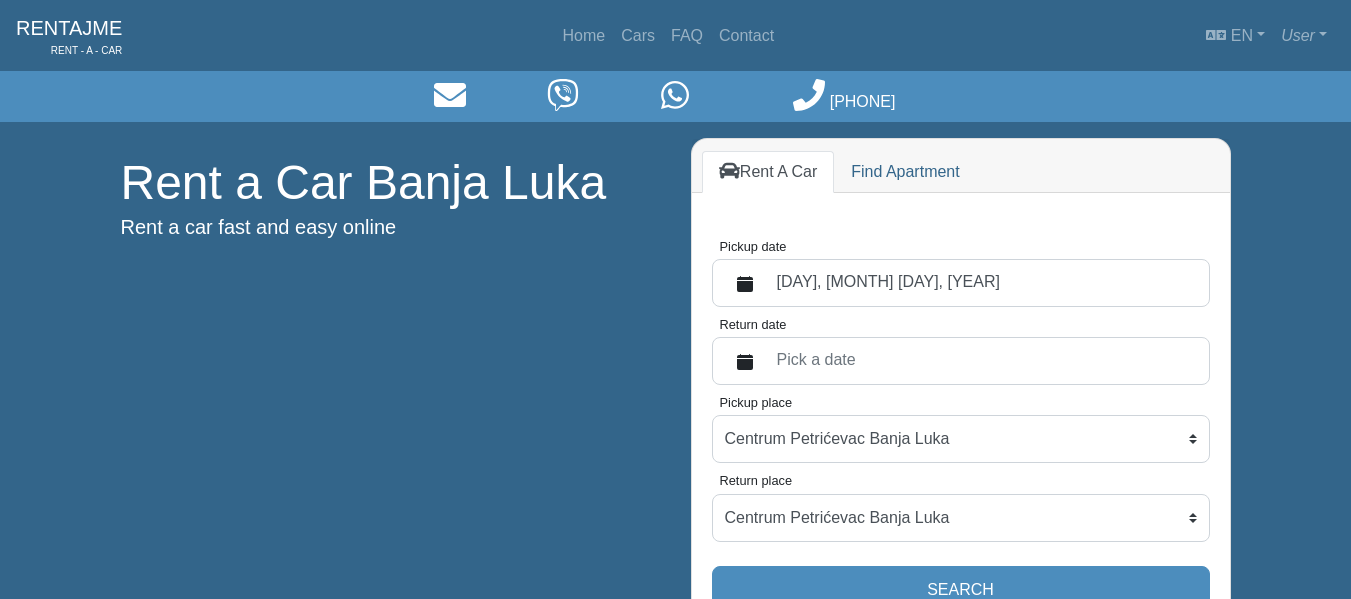 scroll, scrollTop: 0, scrollLeft: 0, axis: both 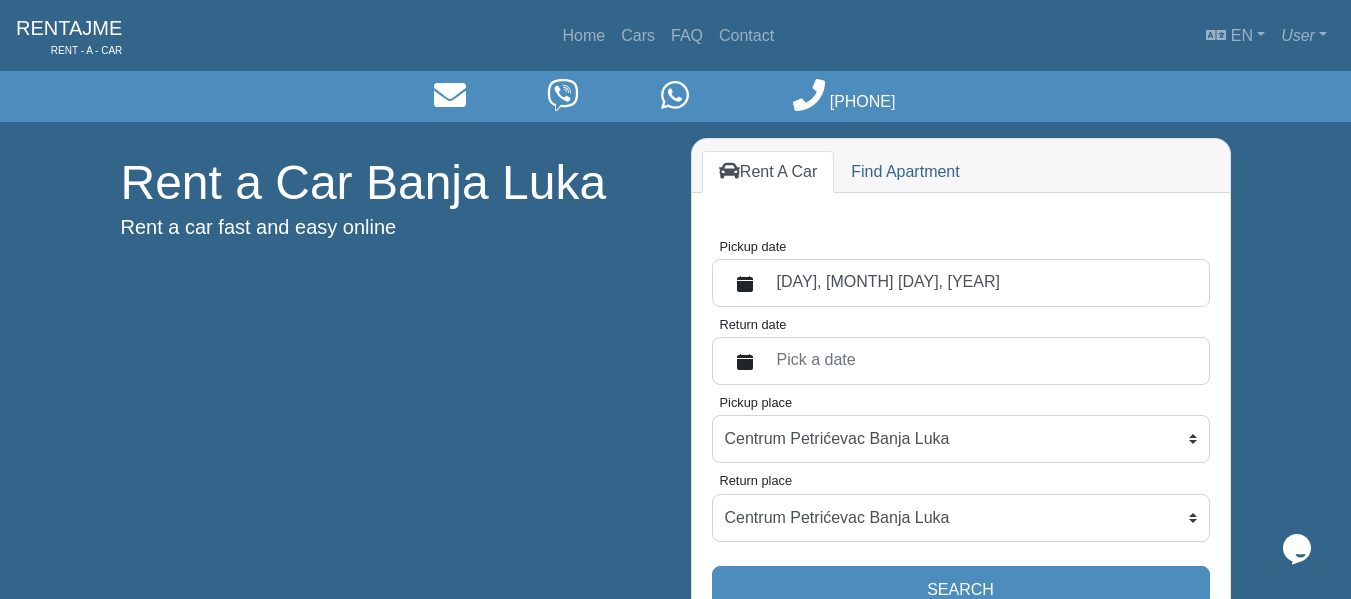 click on "Pick a date" at bounding box center (981, 361) 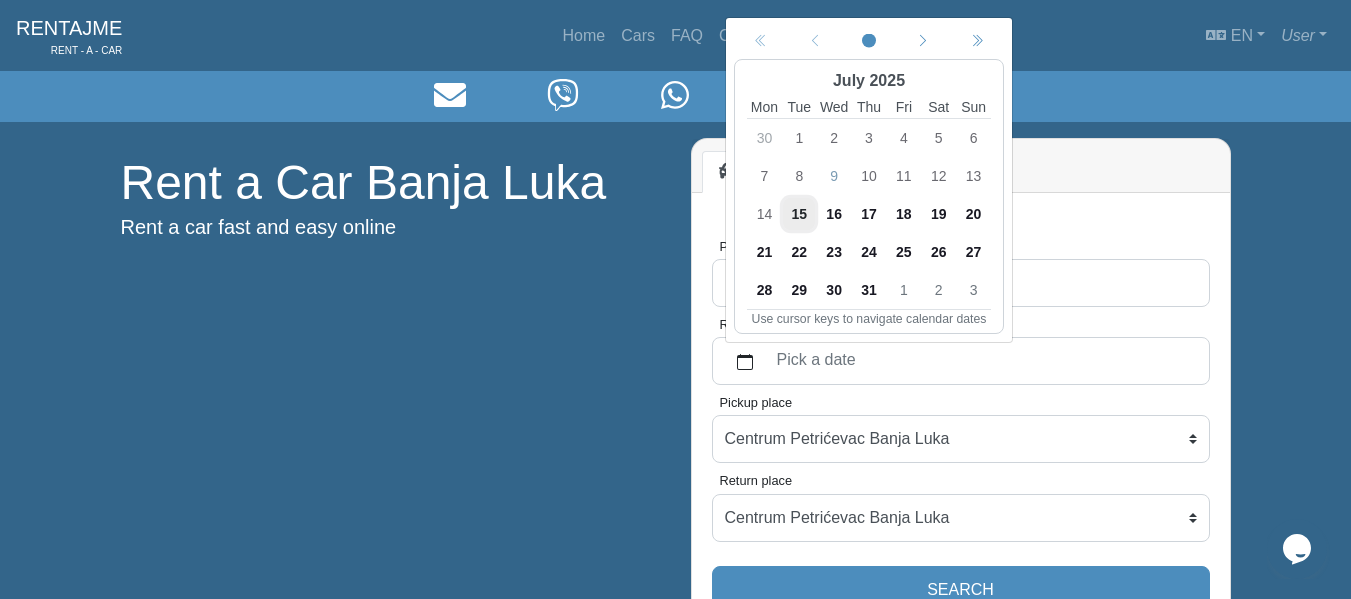 click on "28" at bounding box center (764, 290) 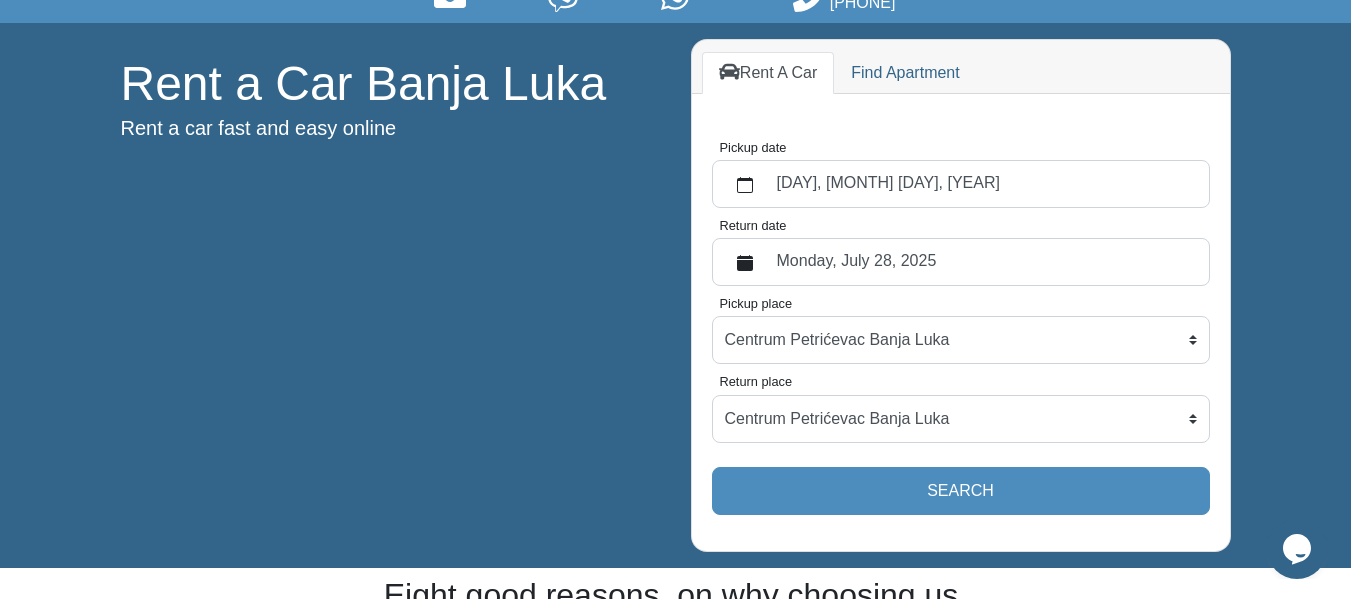 scroll, scrollTop: 100, scrollLeft: 0, axis: vertical 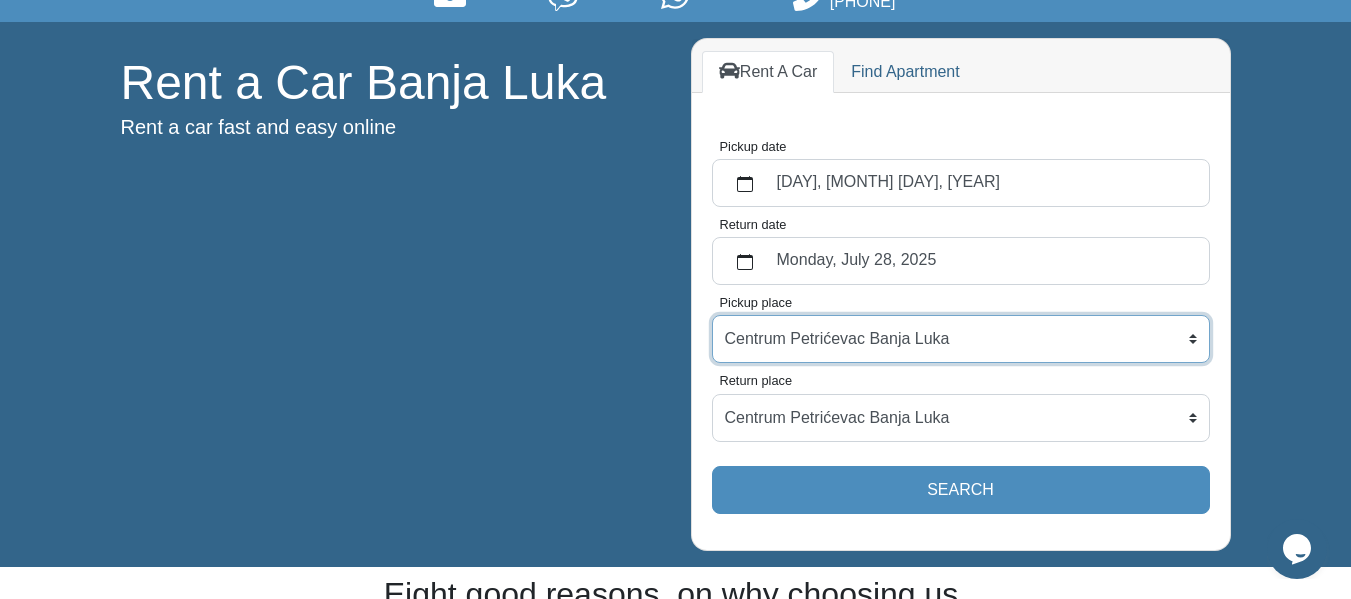 click on "Centrum Petrićevac Banja Luka Po dogovoru (Banja Luka) Aerodrom Mahovljani (Banja Luka)" at bounding box center [961, 339] 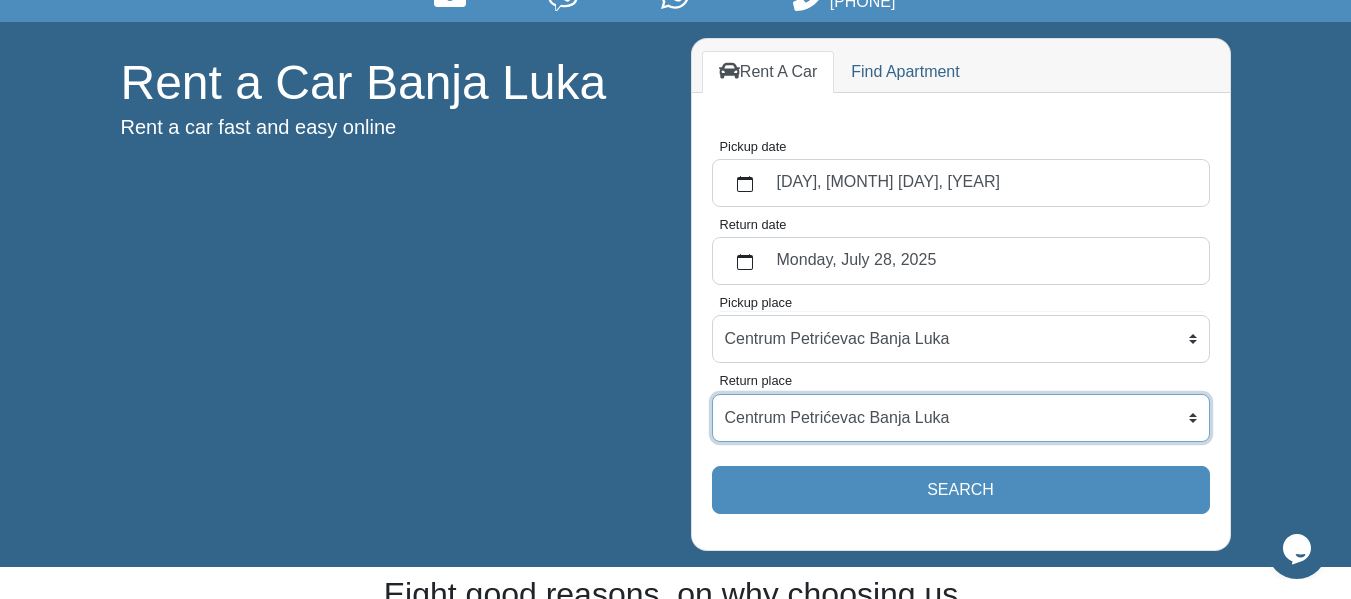 click on "Centrum Petrićevac Banja Luka Po dogovoru (Banja Luka) Aerodrom Mahovljani (Banja Luka)" at bounding box center [961, 418] 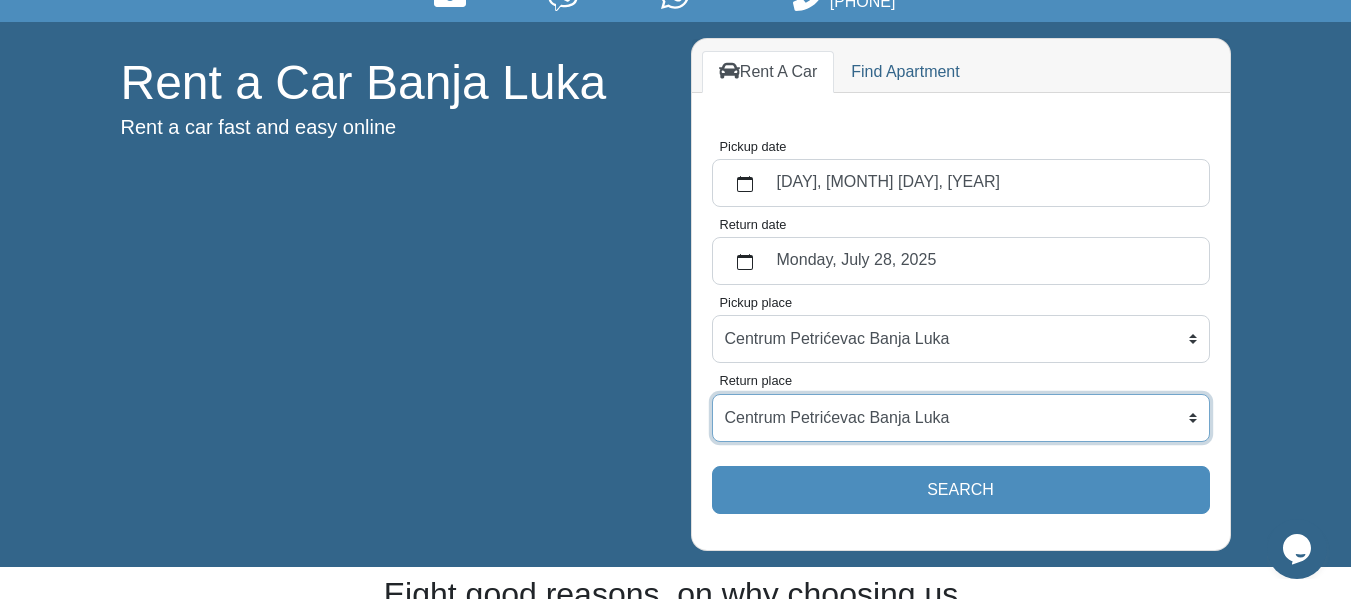select on "BanjaLukaAerodrom" 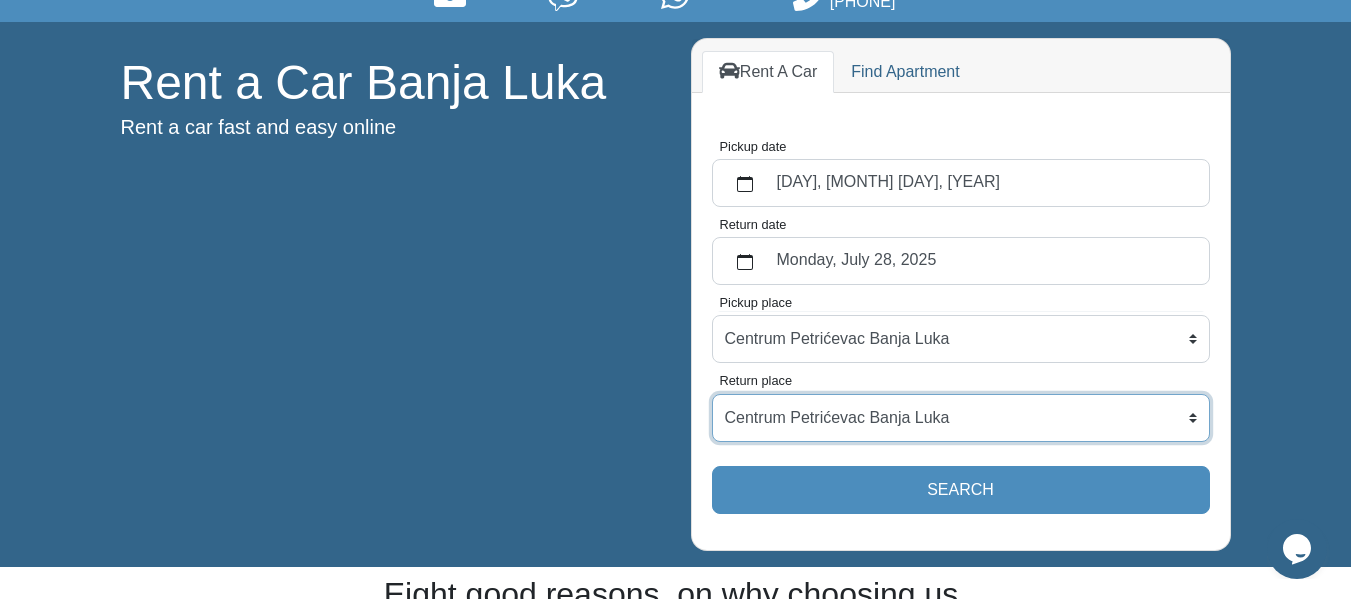 click on "Centrum Petrićevac Banja Luka Po dogovoru (Banja Luka) Aerodrom Mahovljani (Banja Luka)" at bounding box center (961, 418) 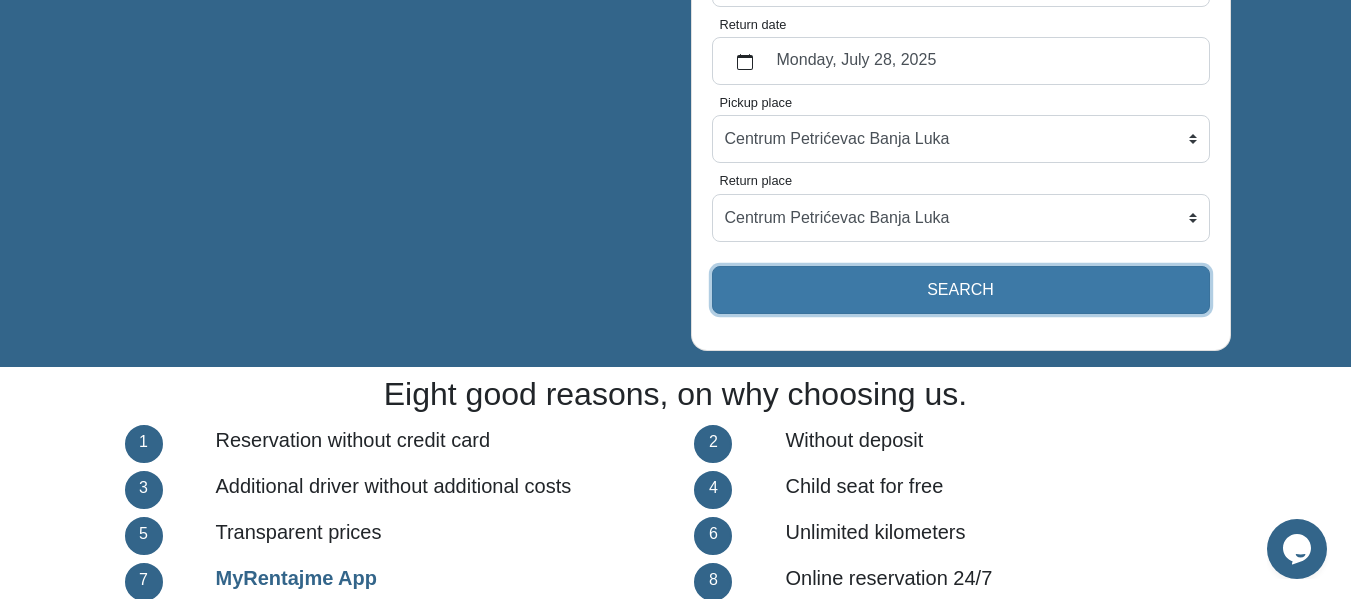 click on "Search" at bounding box center (961, 290) 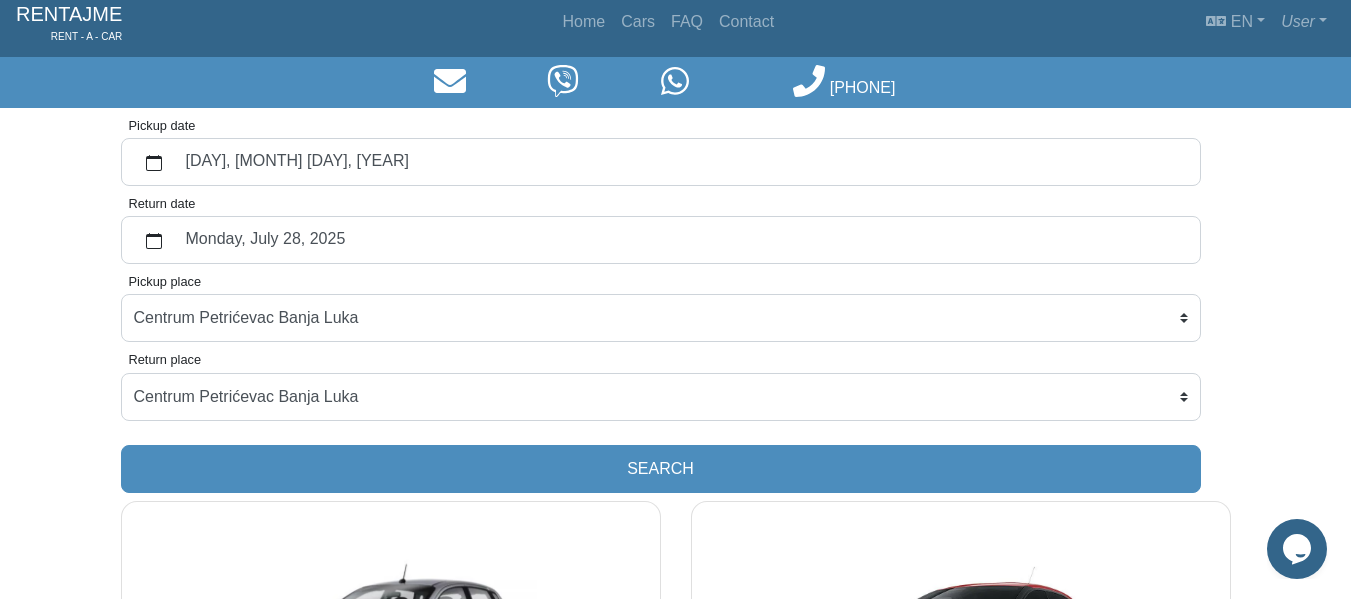 scroll, scrollTop: 0, scrollLeft: 0, axis: both 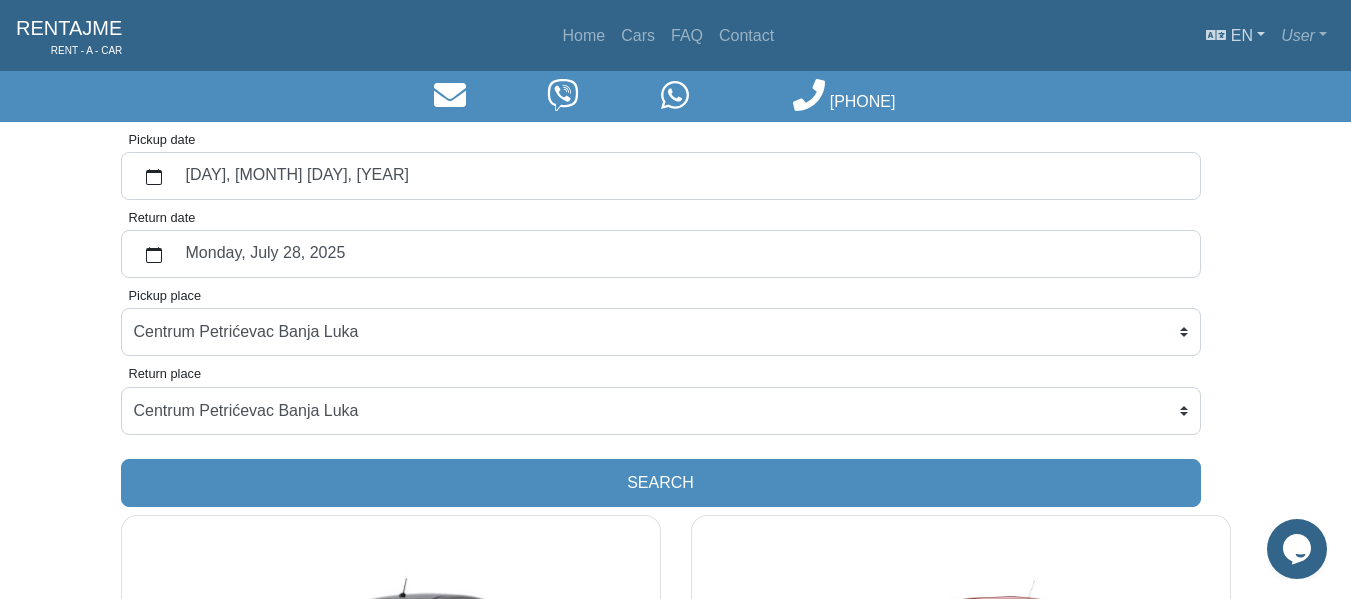 click at bounding box center (1216, 35) 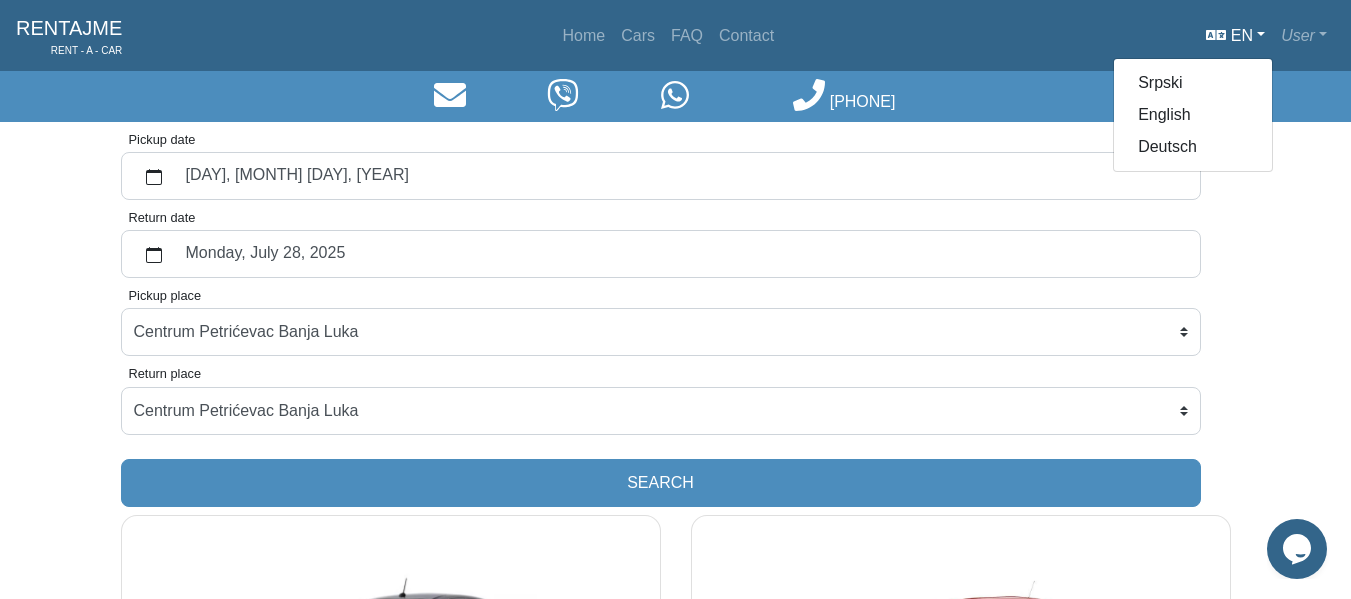 click at bounding box center [1216, 35] 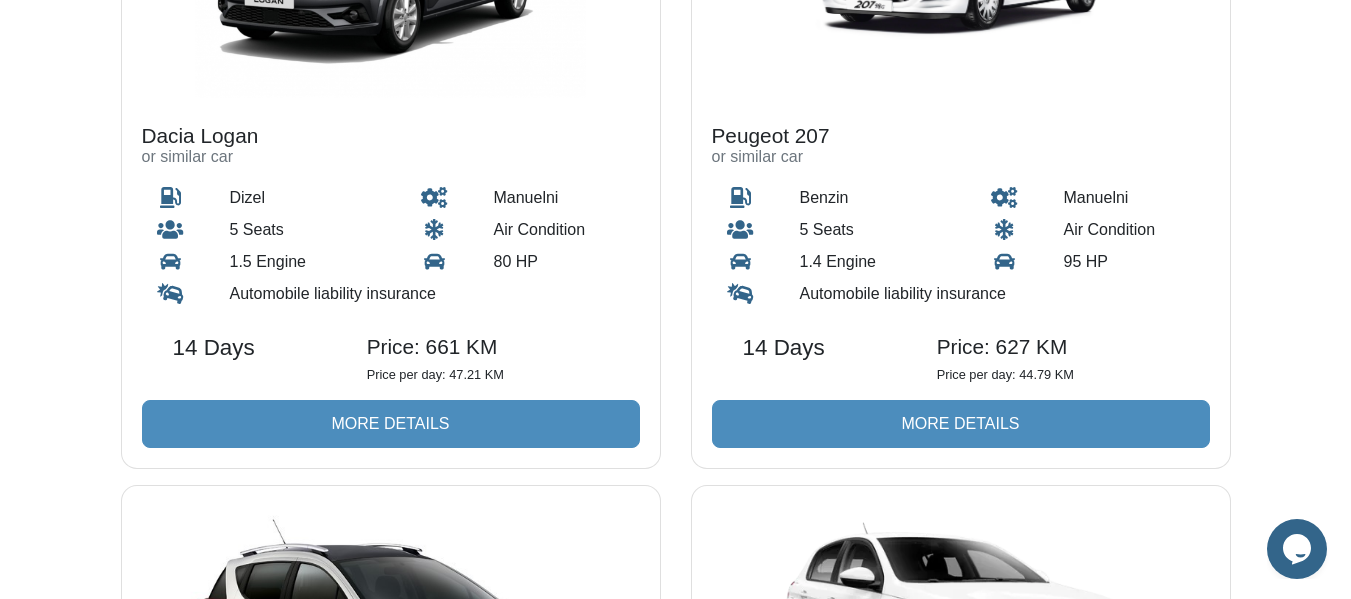 scroll, scrollTop: 1396, scrollLeft: 0, axis: vertical 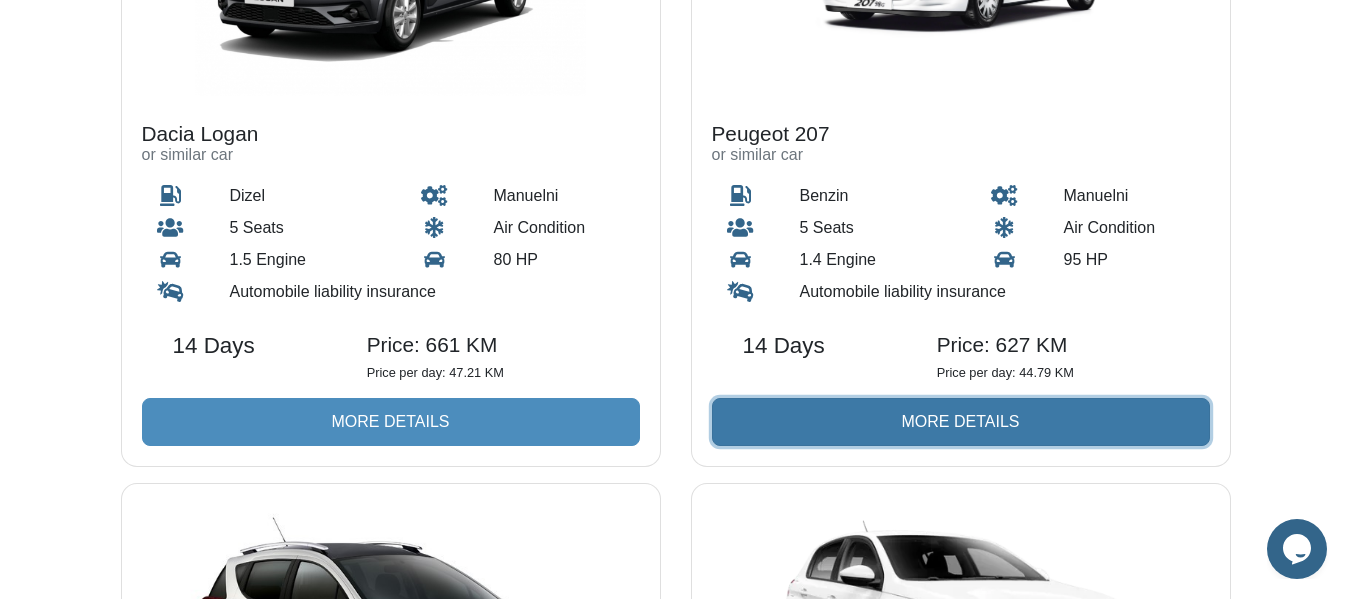 click on "More details" at bounding box center (961, 422) 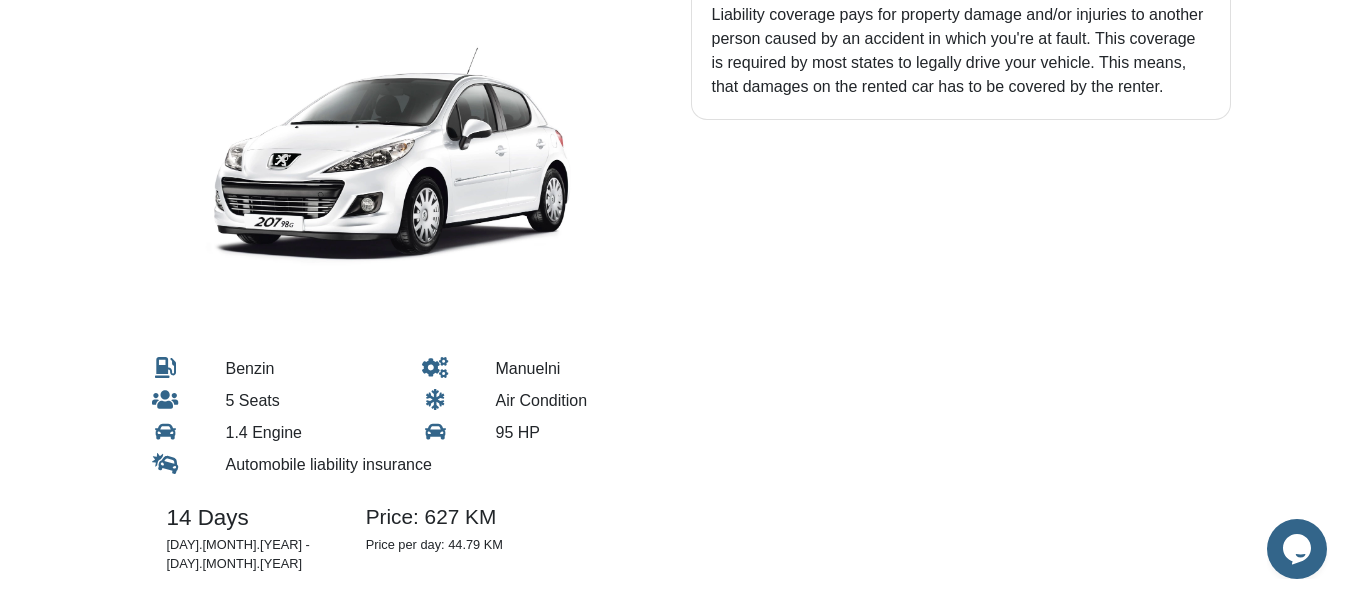 scroll, scrollTop: 400, scrollLeft: 0, axis: vertical 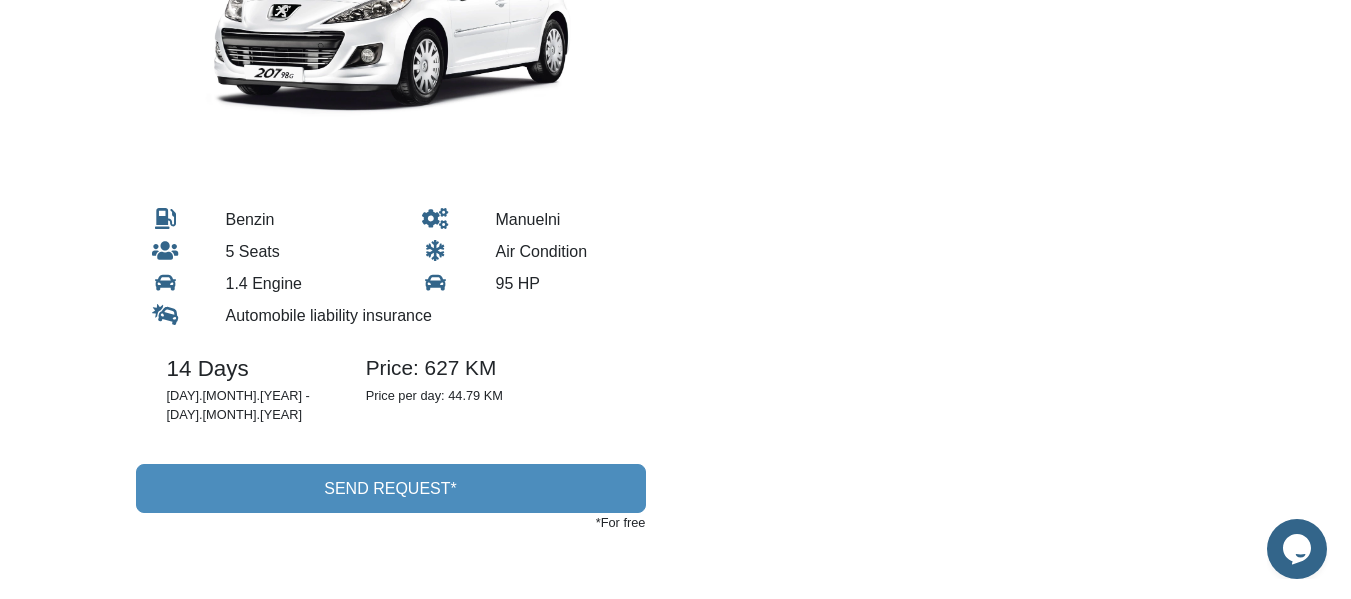 click on "14 Days" at bounding box center [251, 369] 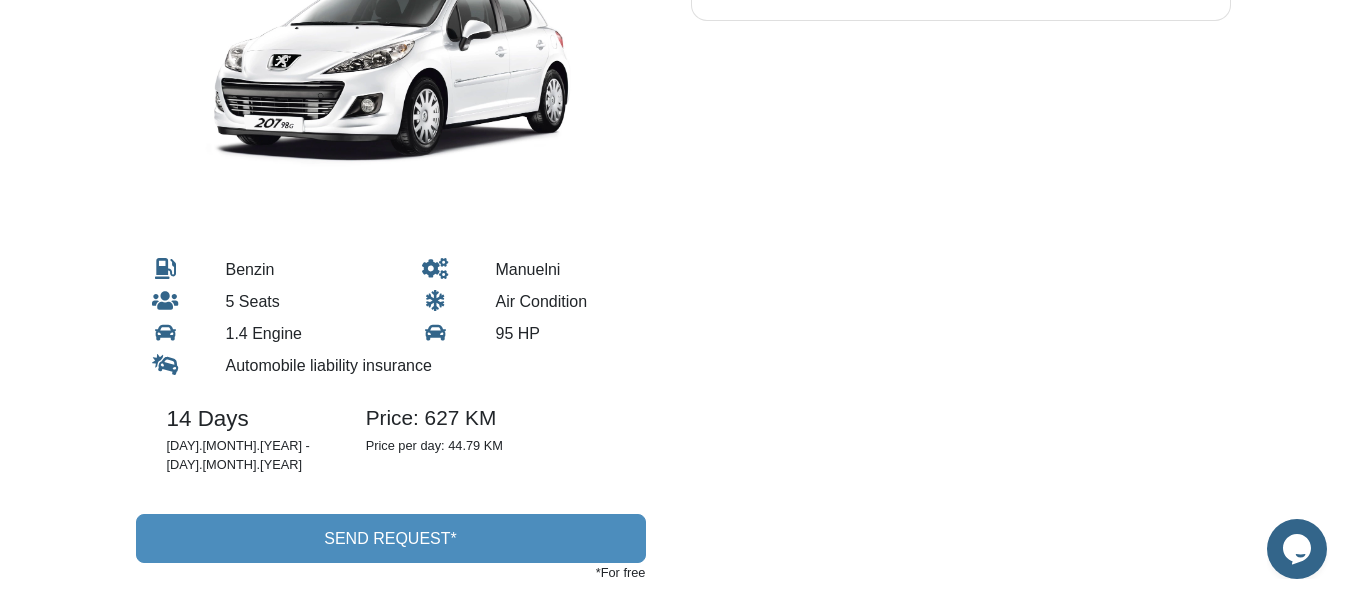 scroll, scrollTop: 0, scrollLeft: 0, axis: both 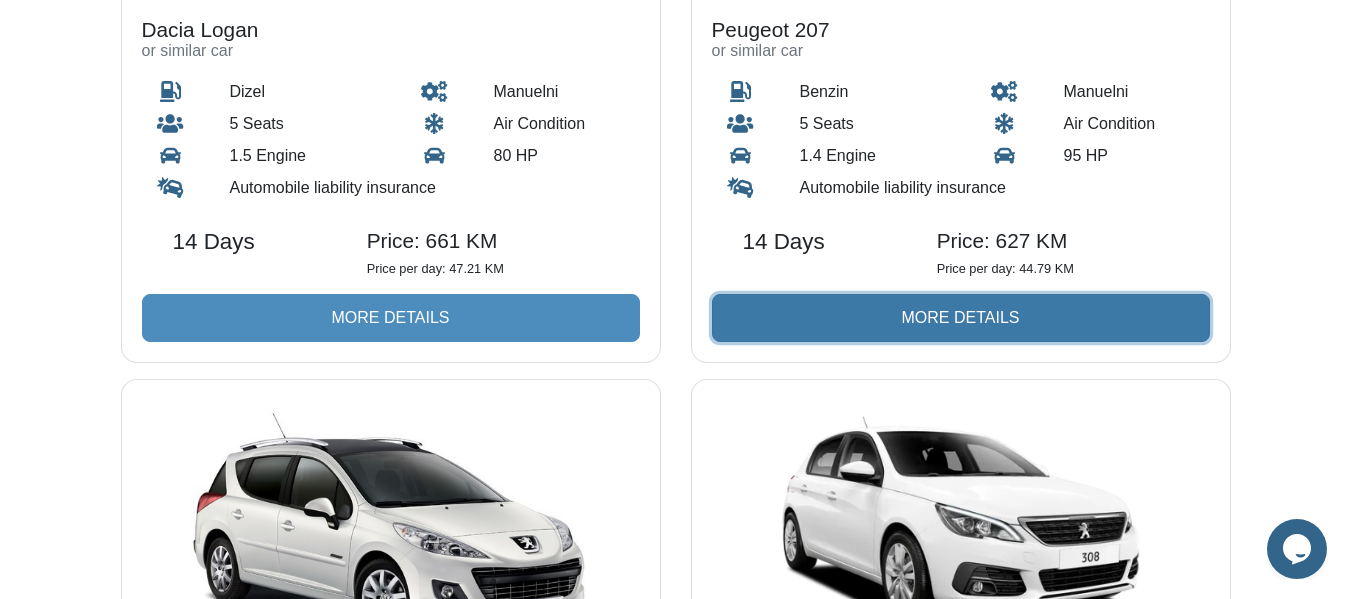 click on "More details" at bounding box center (961, 318) 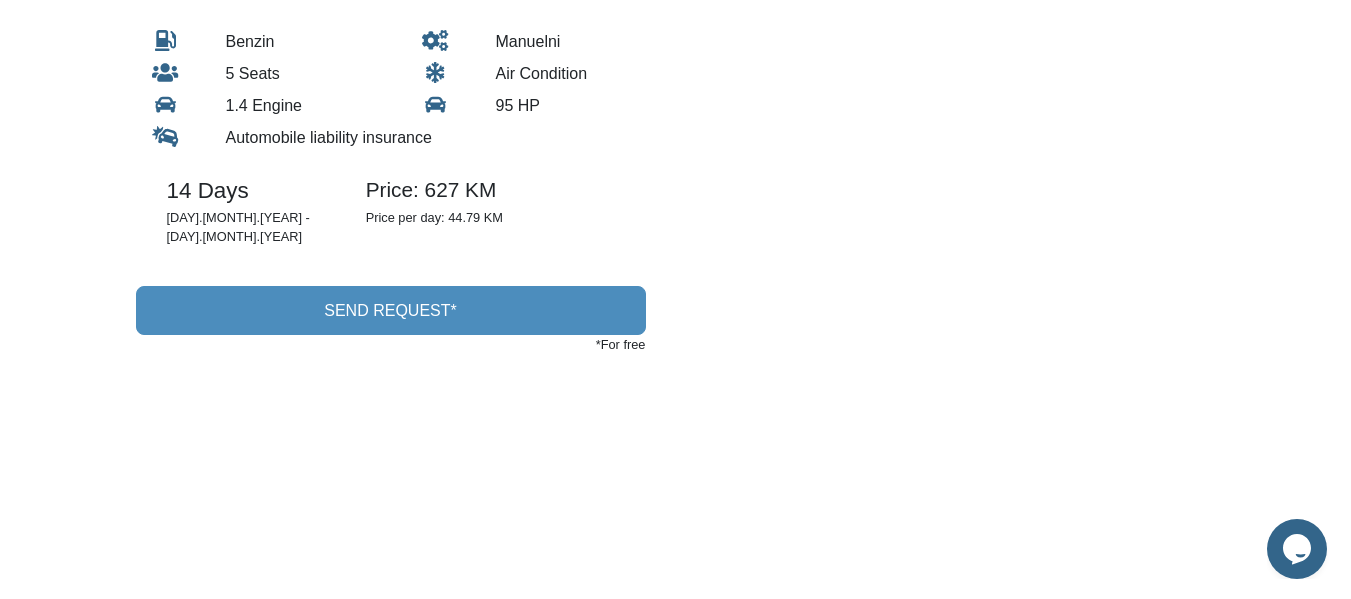 scroll, scrollTop: 700, scrollLeft: 0, axis: vertical 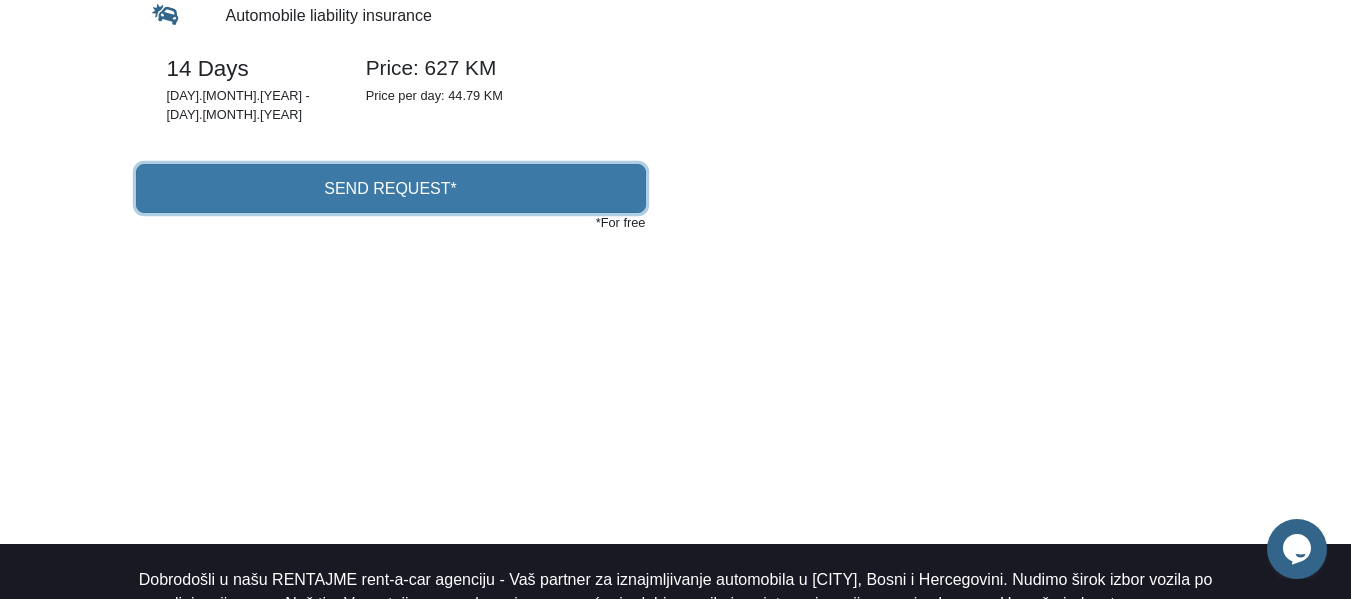 click on "Send request*" at bounding box center (391, 188) 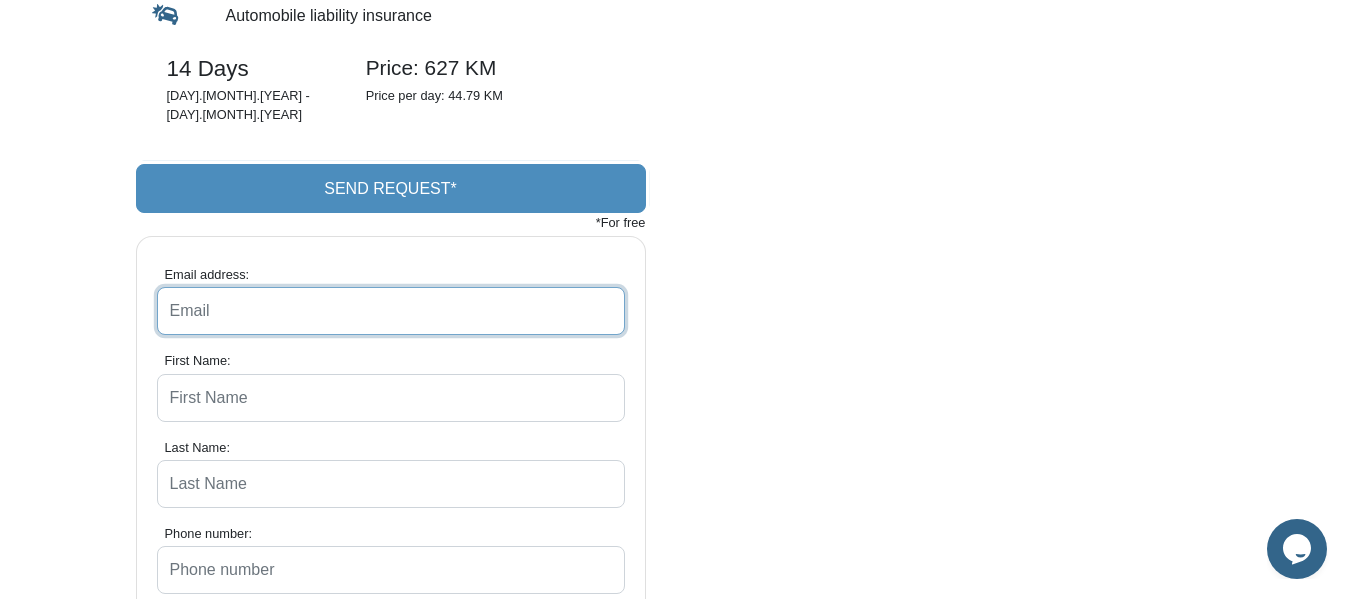 click on "Email address:" at bounding box center [391, 311] 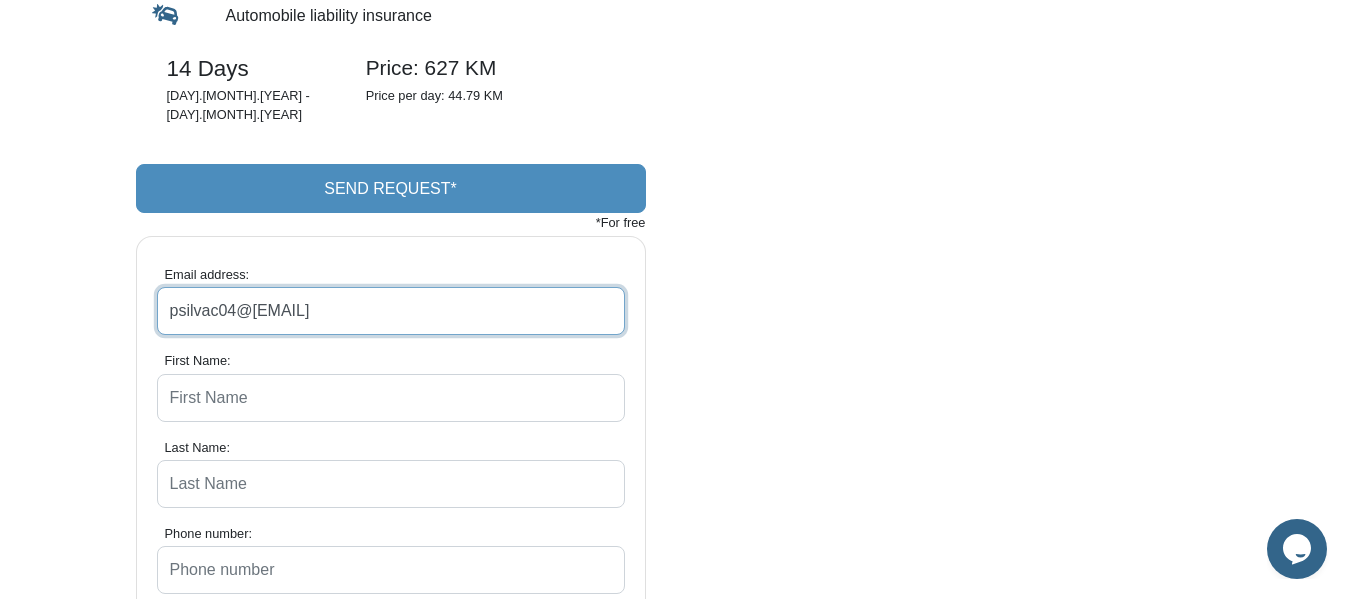 type on "[EMAIL]" 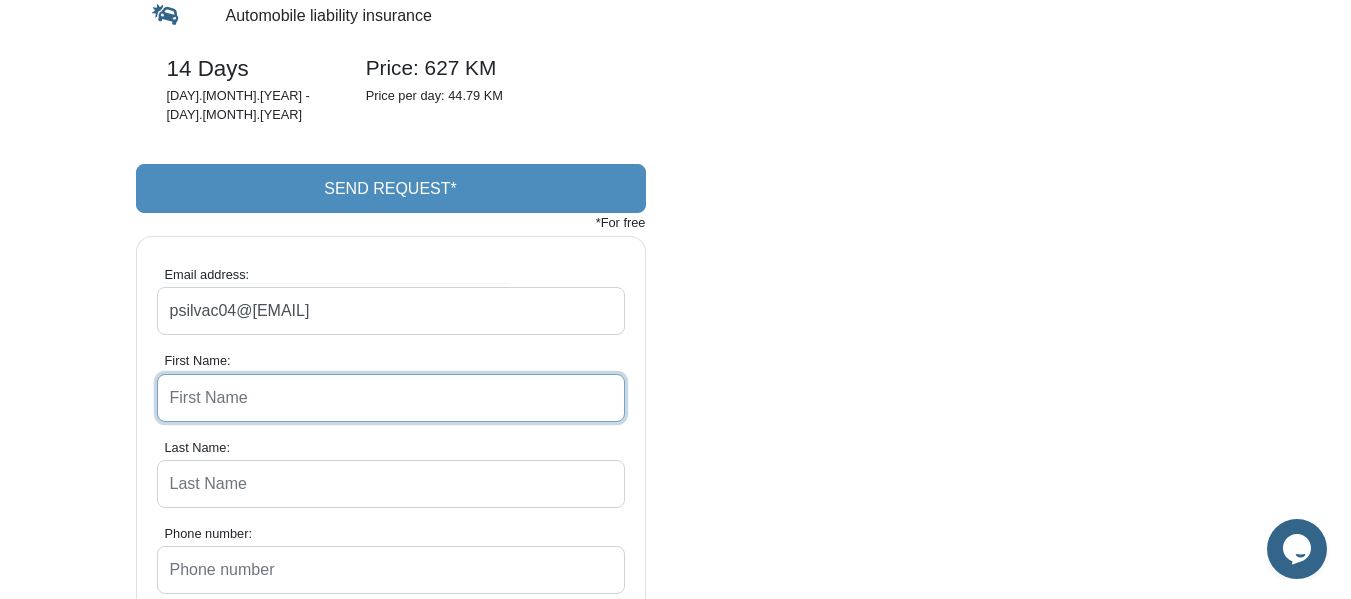 click on "First Name:" at bounding box center (391, 398) 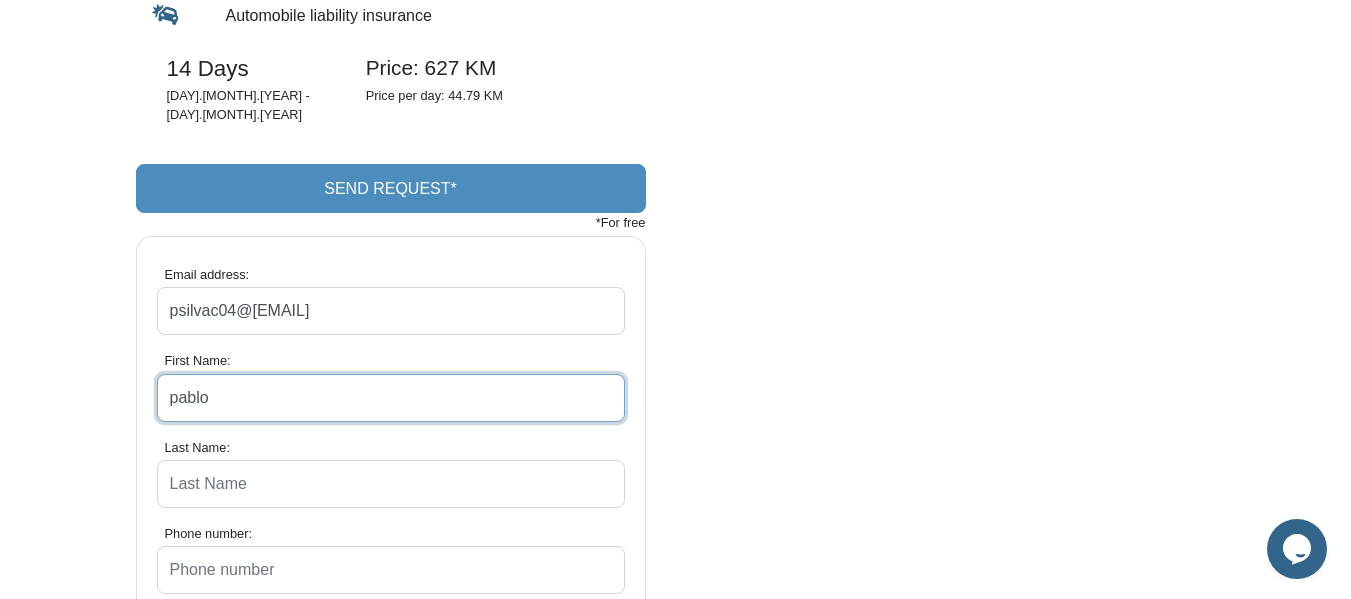 type on "pablo" 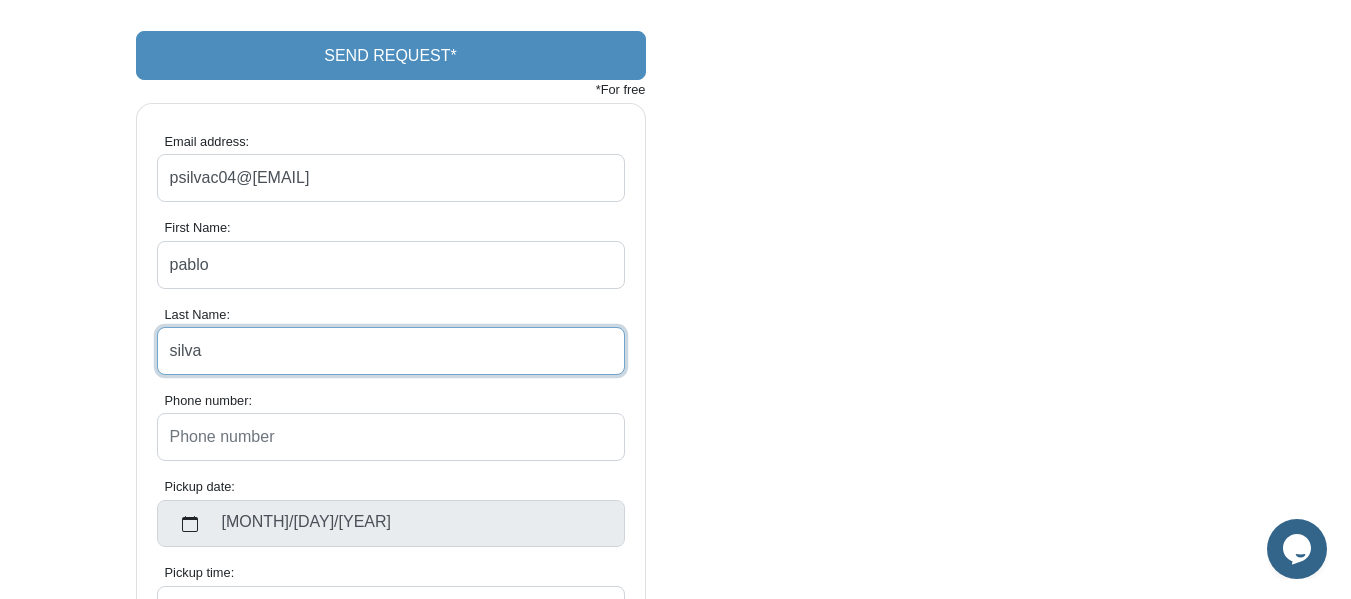 scroll, scrollTop: 900, scrollLeft: 0, axis: vertical 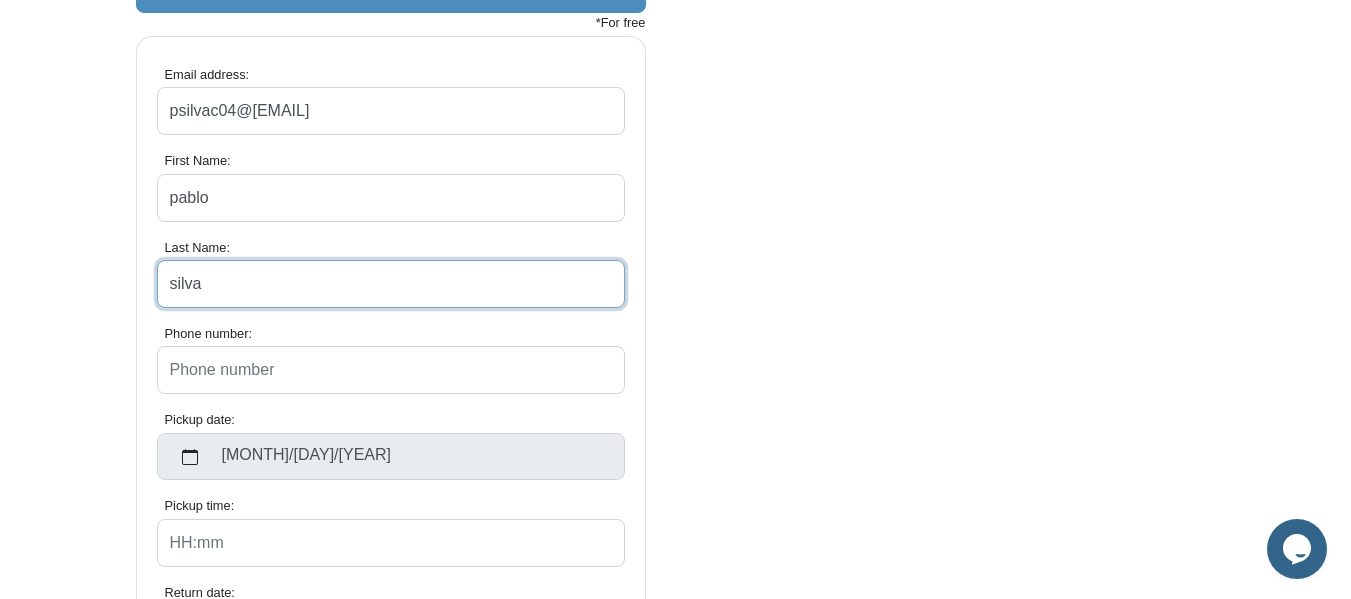 type on "silva" 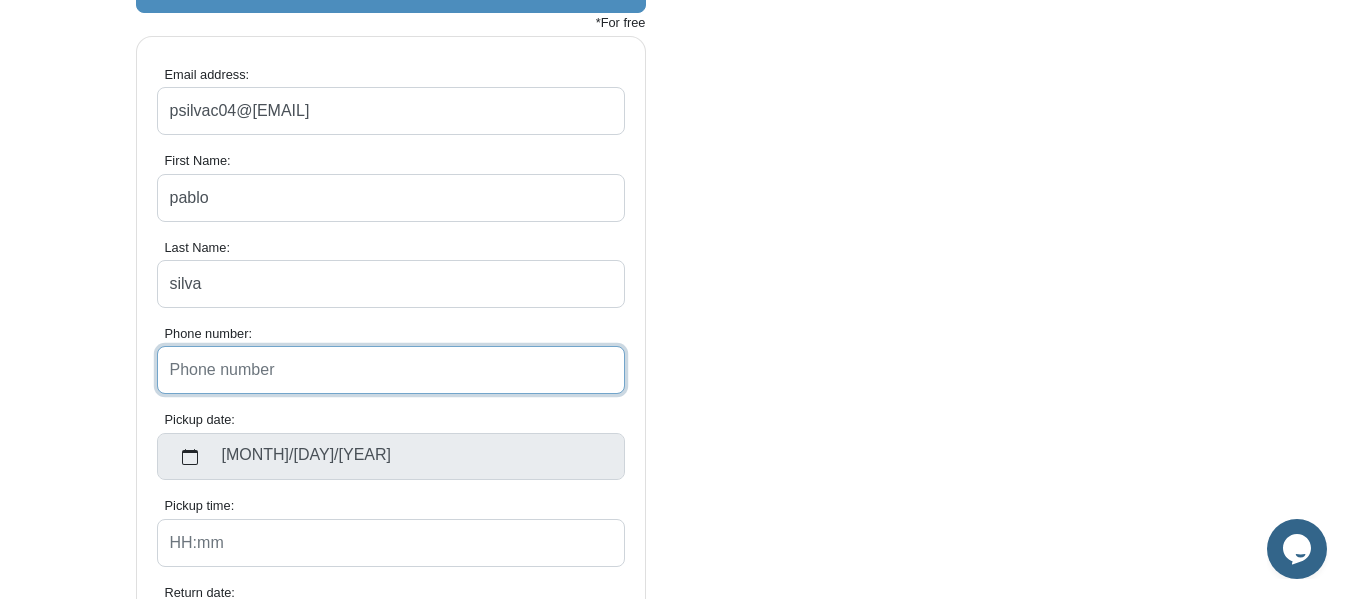 click on "Phone number:" at bounding box center [391, 370] 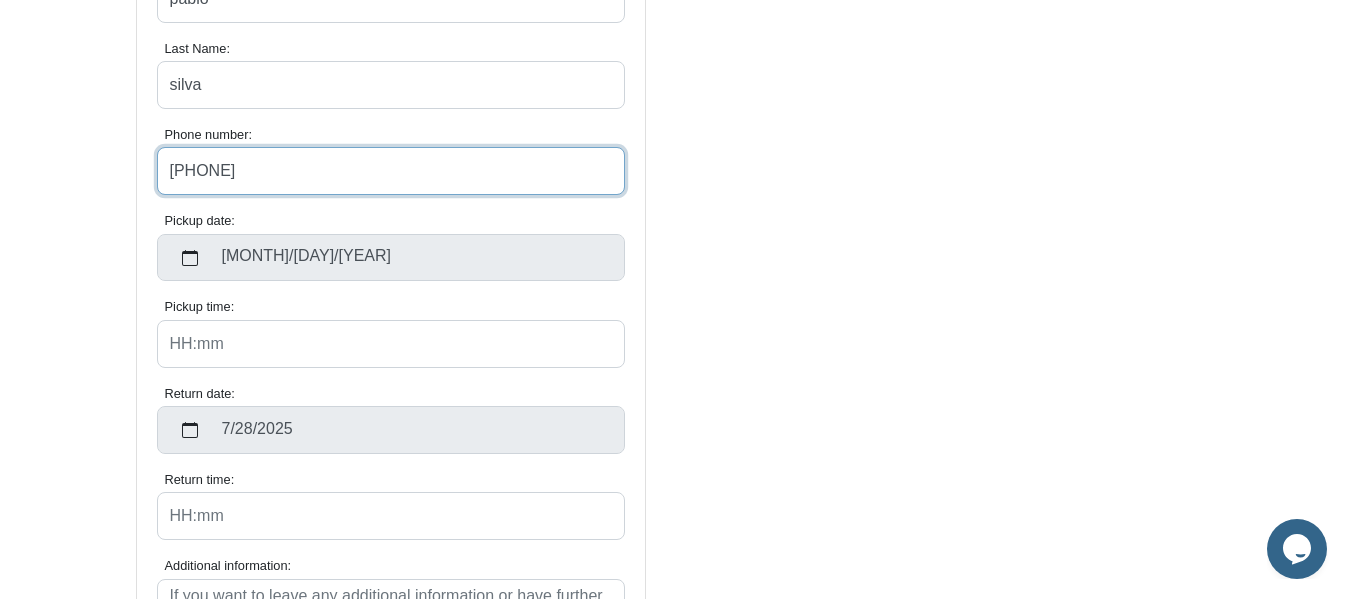 scroll, scrollTop: 1100, scrollLeft: 0, axis: vertical 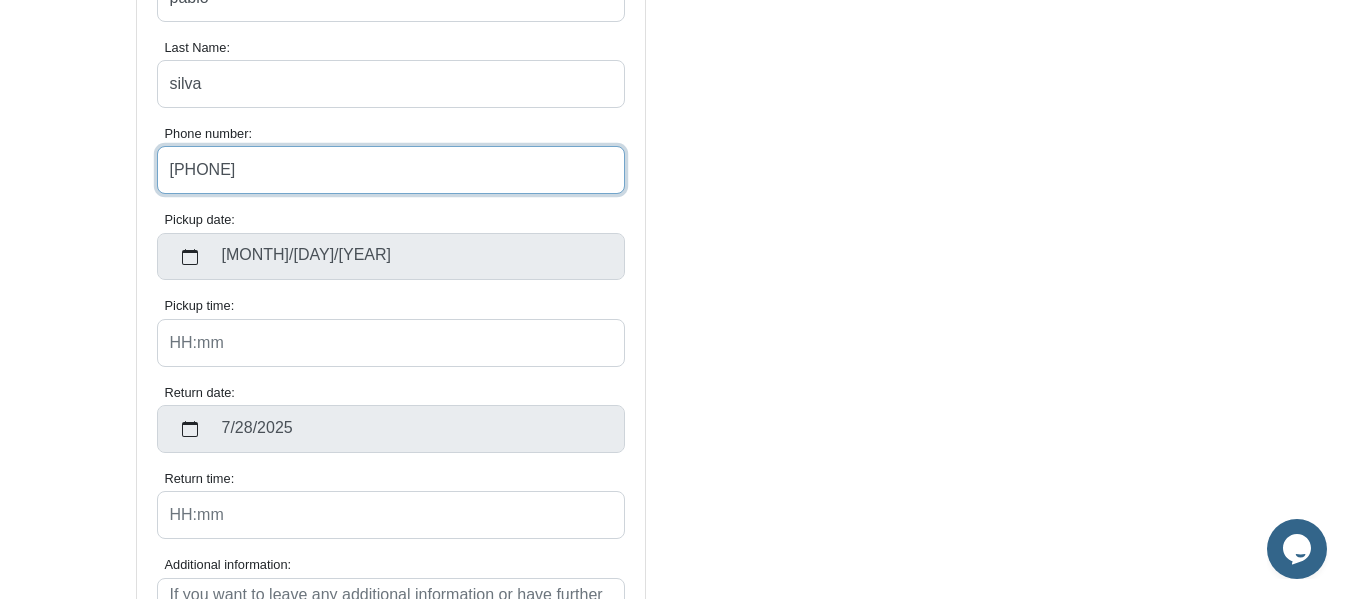 type on "+[COUNTRYCODE]" 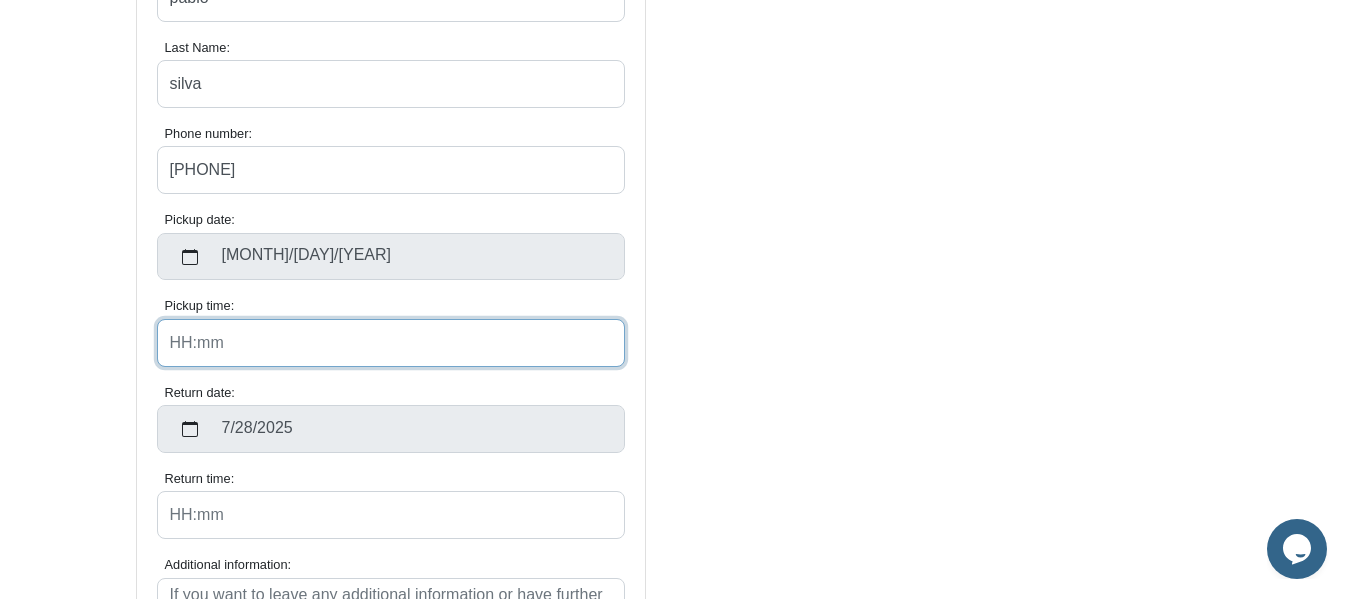 click on "Pickup time:" at bounding box center (391, 343) 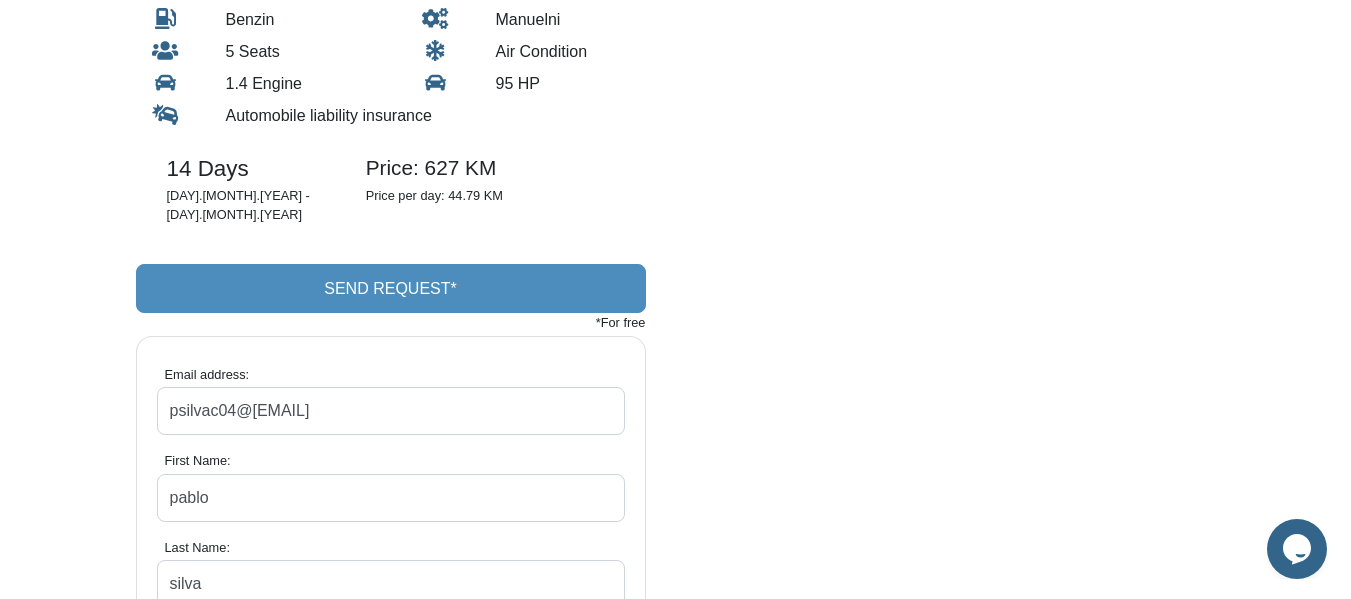 scroll, scrollTop: 0, scrollLeft: 0, axis: both 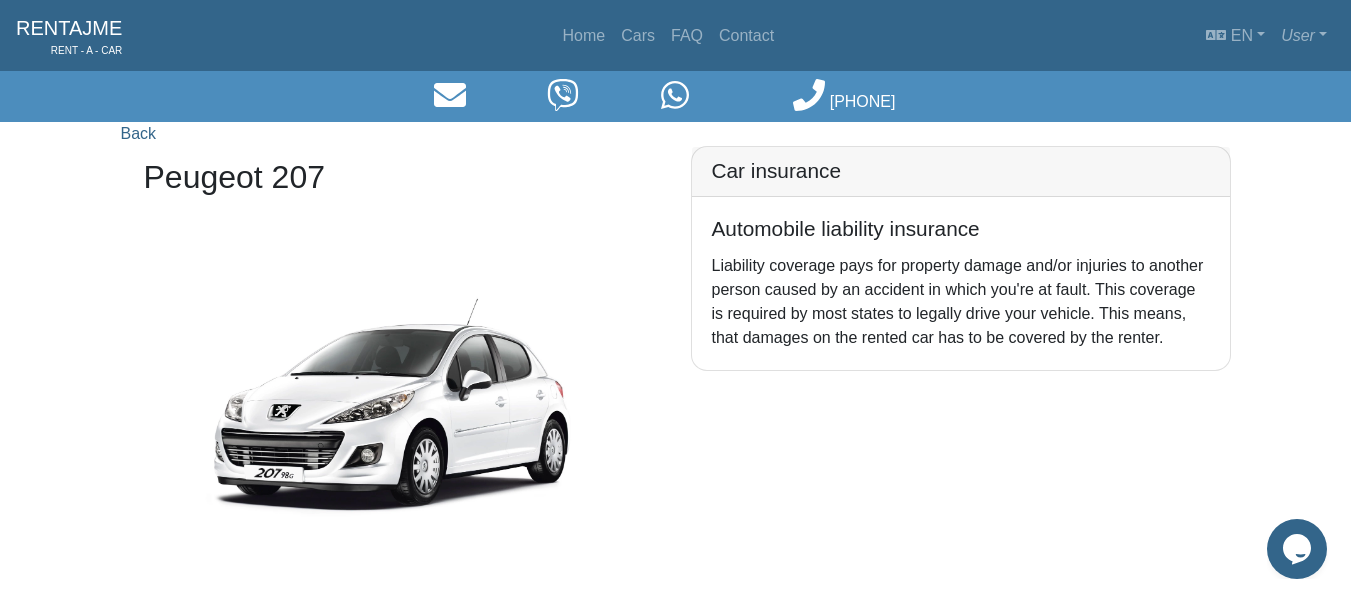 type on "09:30" 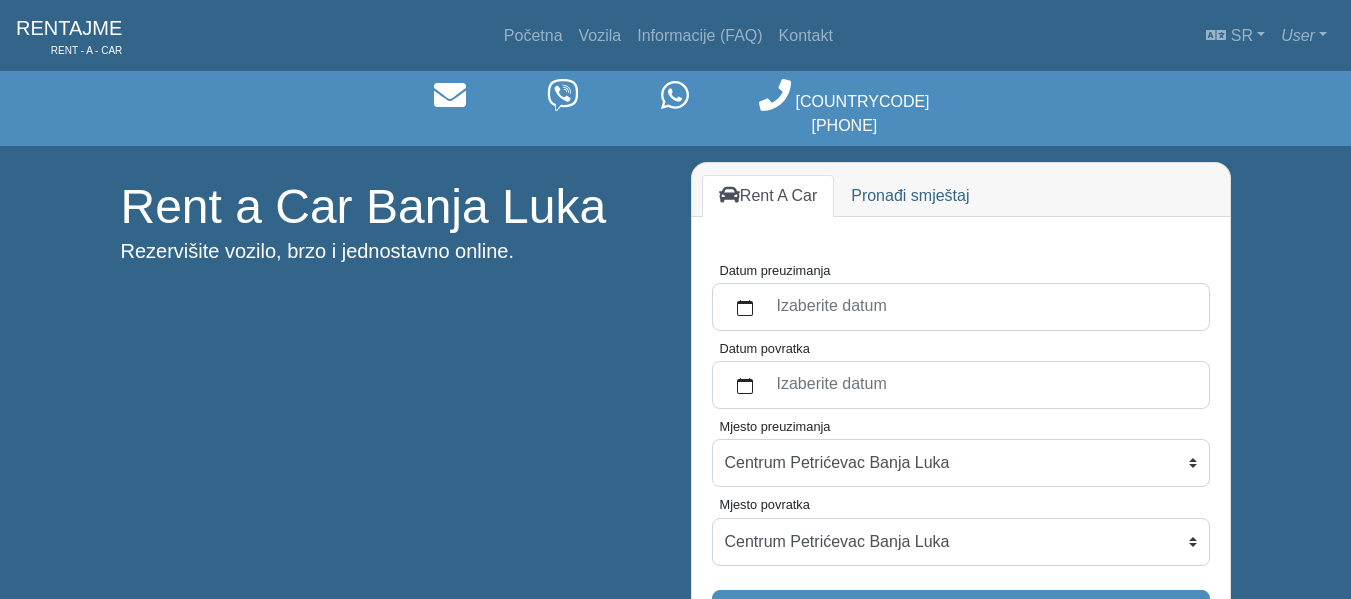 scroll, scrollTop: 0, scrollLeft: 0, axis: both 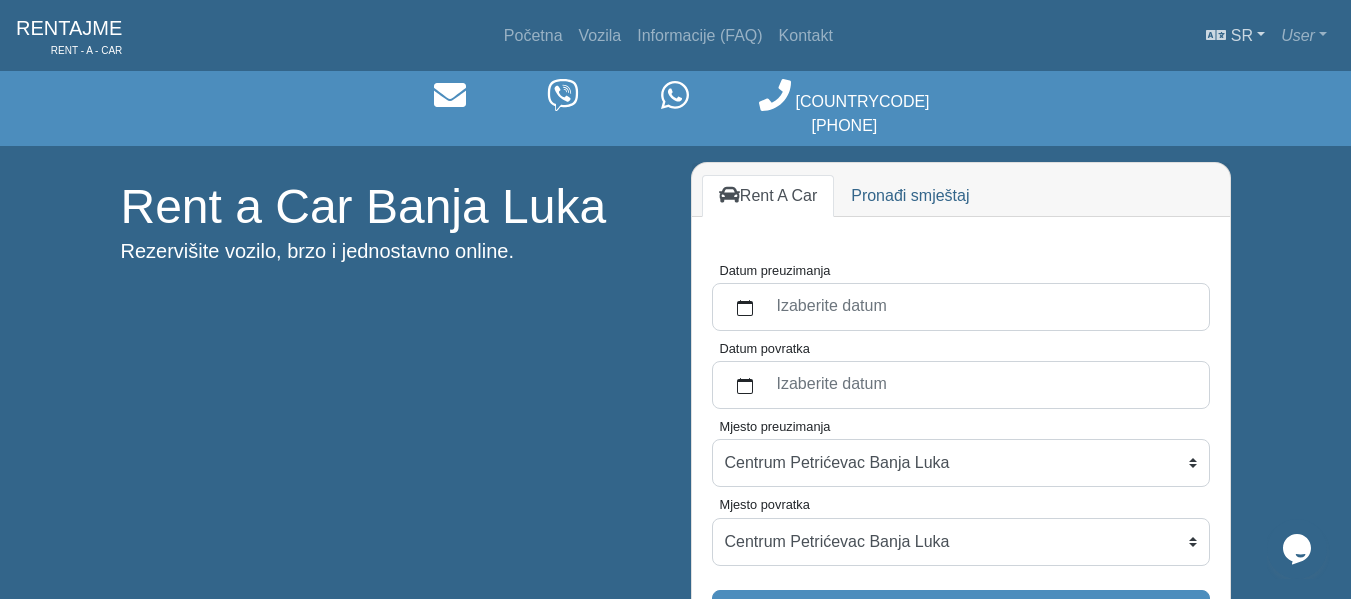 click on "sr" at bounding box center [1242, 35] 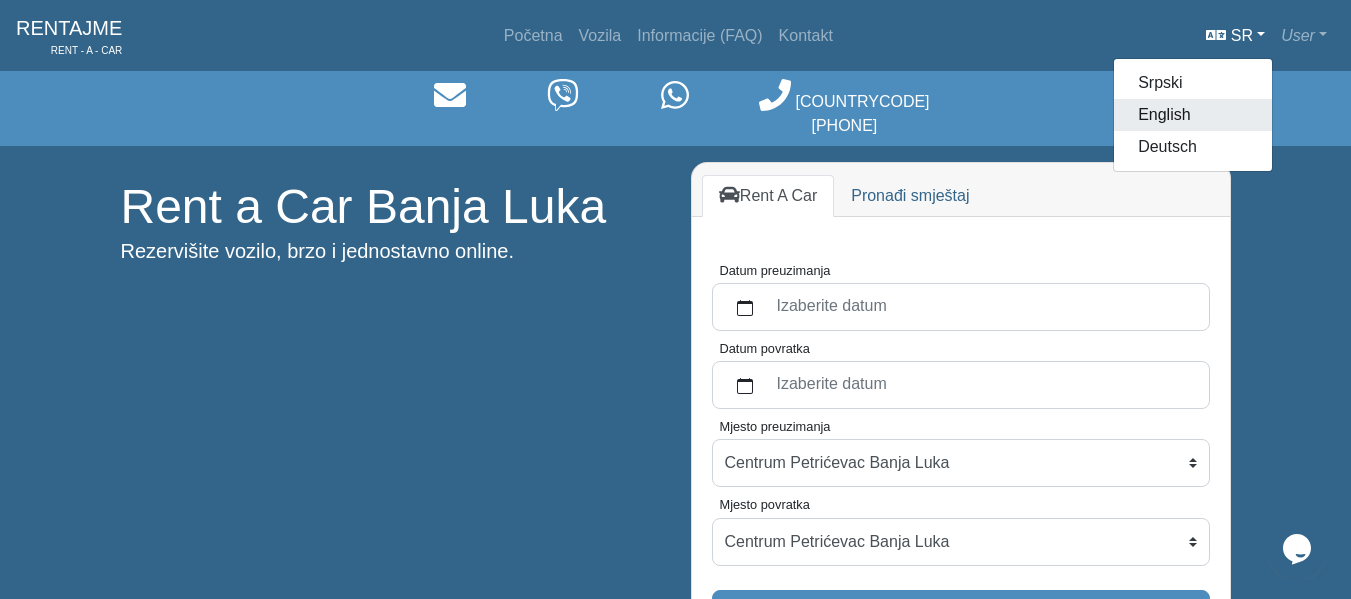 click on "English" at bounding box center (1193, 83) 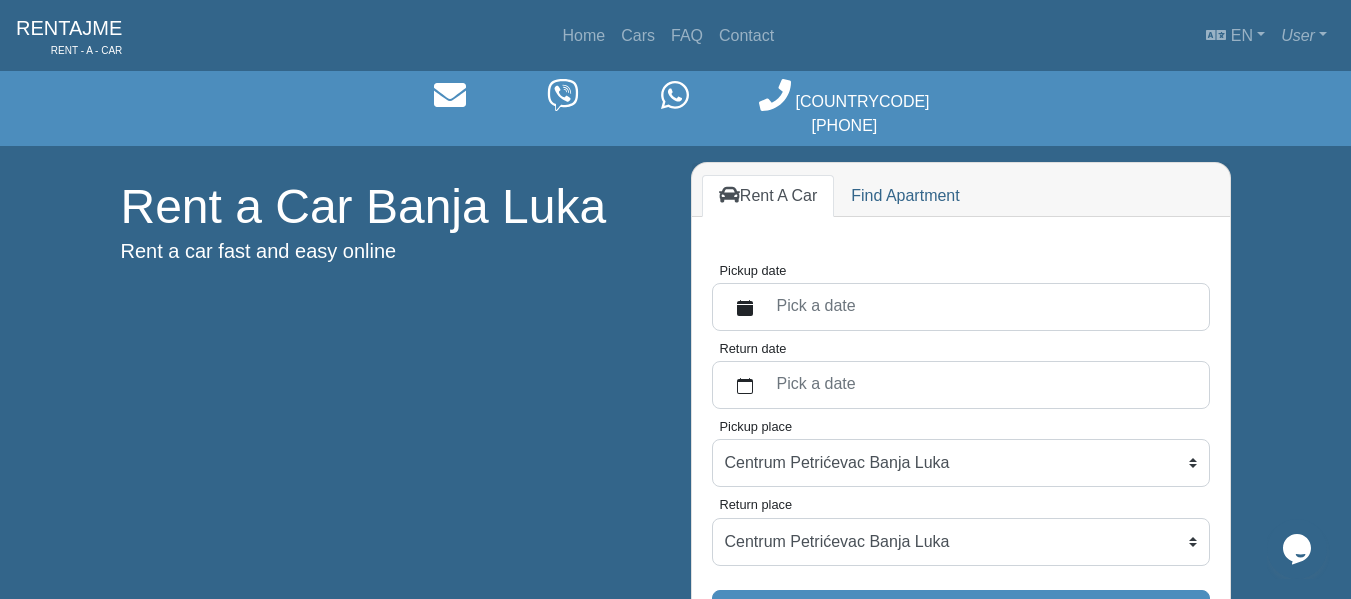 click on "Pick a date" at bounding box center (981, 307) 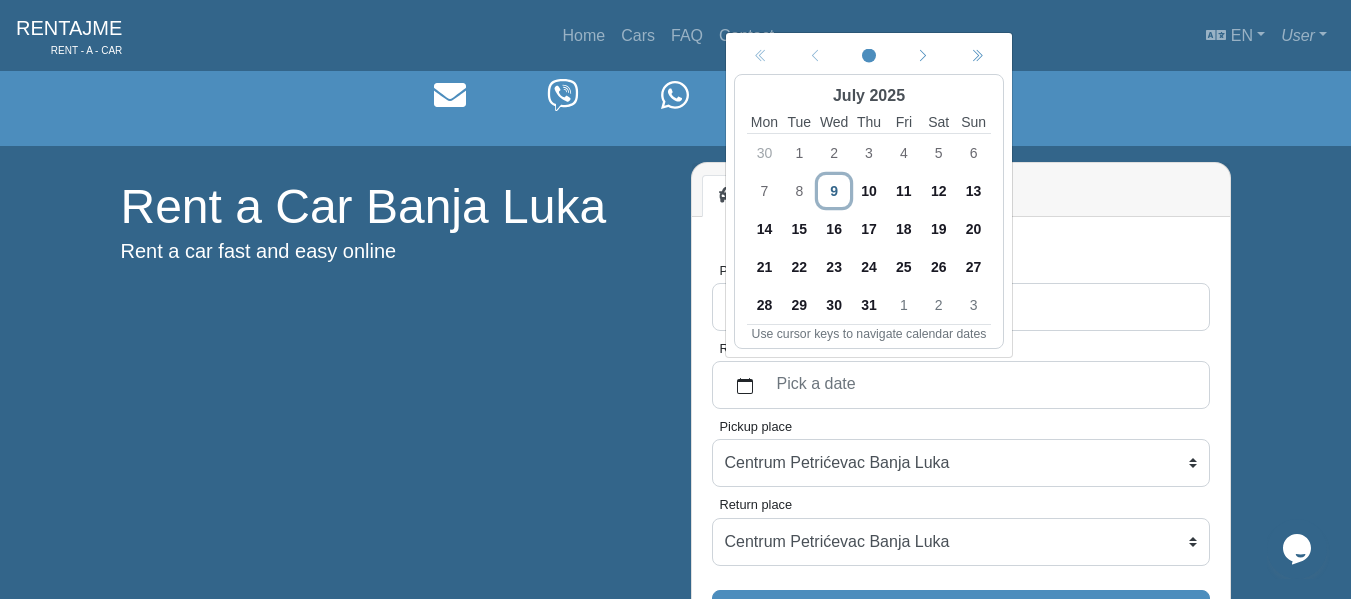 click on "14" at bounding box center [764, 229] 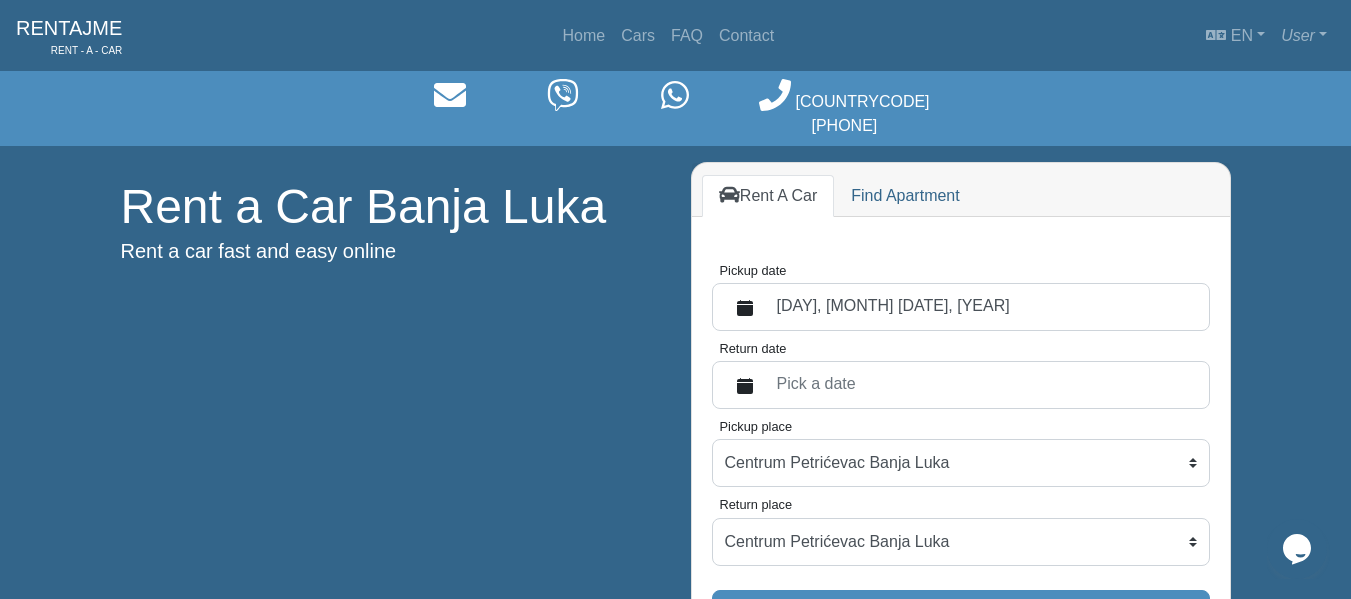 click on "Pick a date" at bounding box center [981, 385] 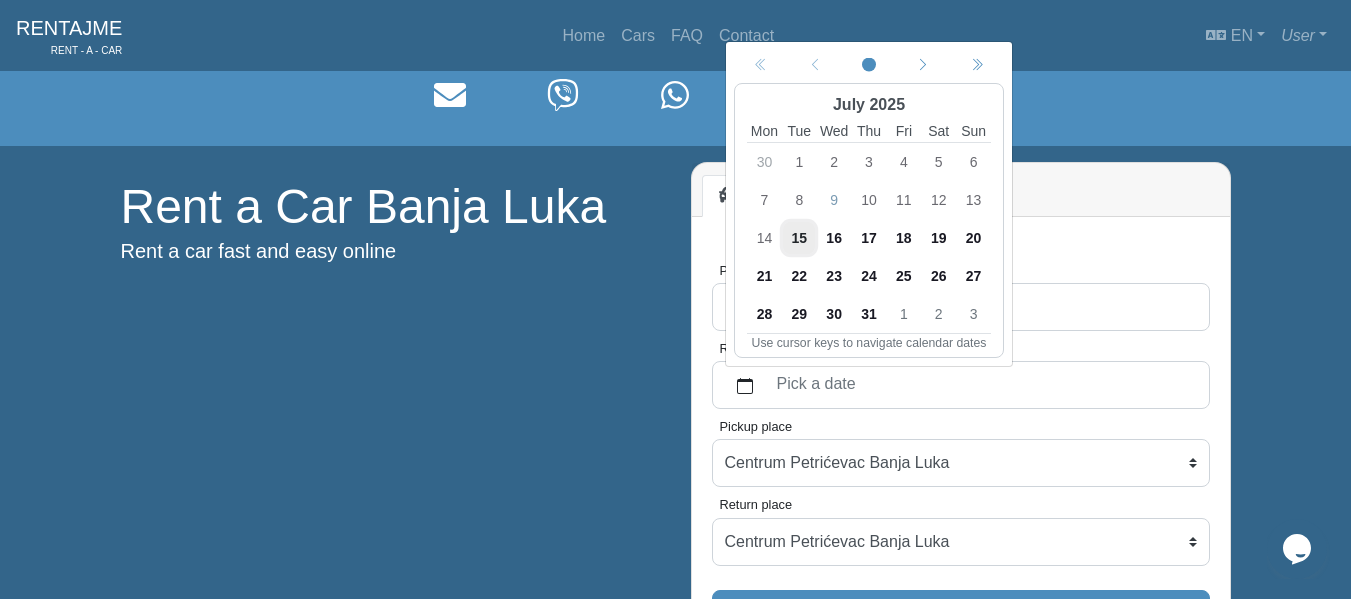 click on "28" at bounding box center [764, 314] 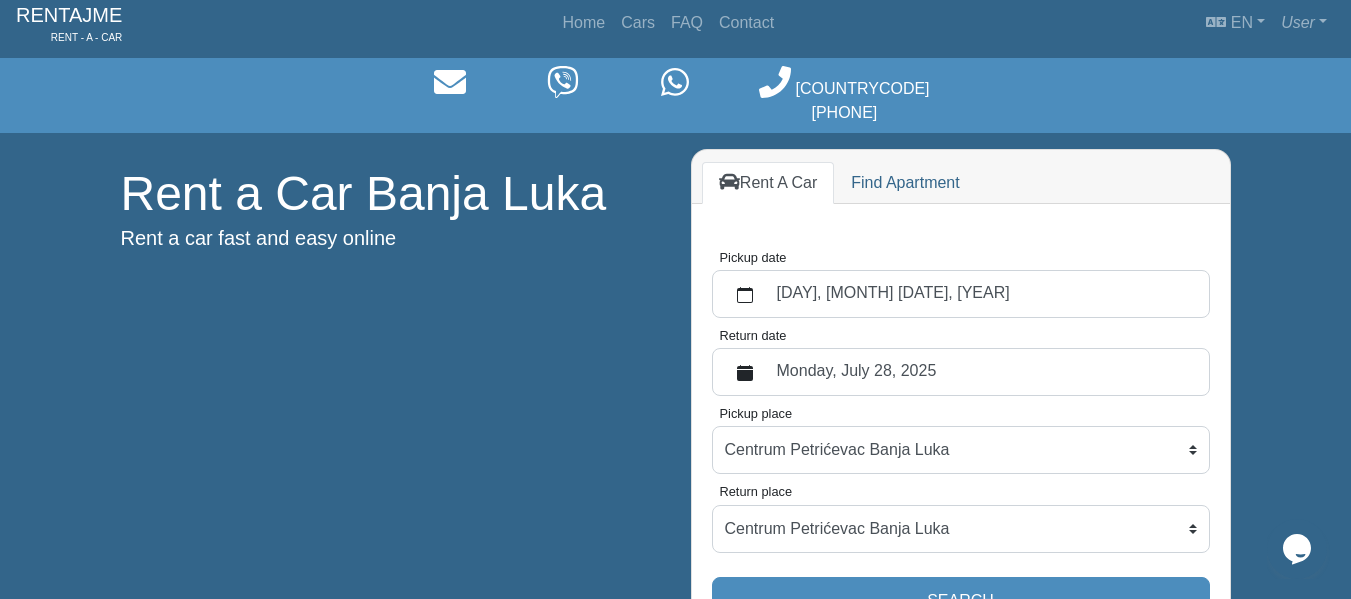 scroll, scrollTop: 100, scrollLeft: 0, axis: vertical 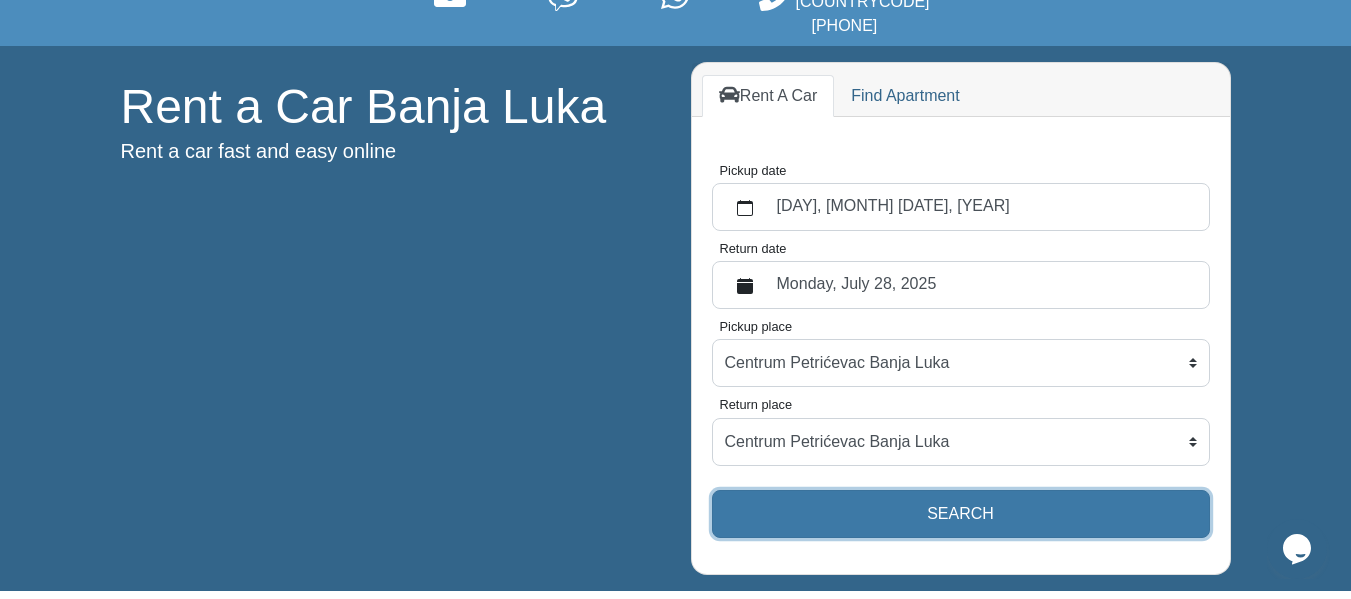 click on "Search" at bounding box center [961, 514] 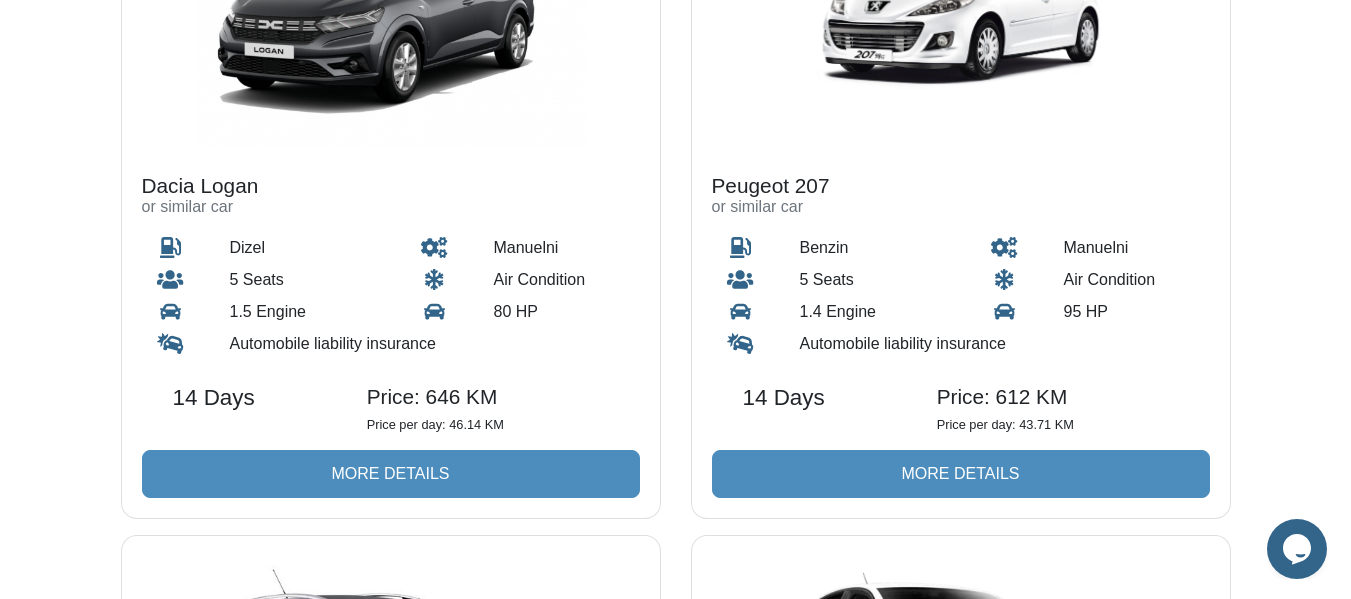 scroll, scrollTop: 1400, scrollLeft: 0, axis: vertical 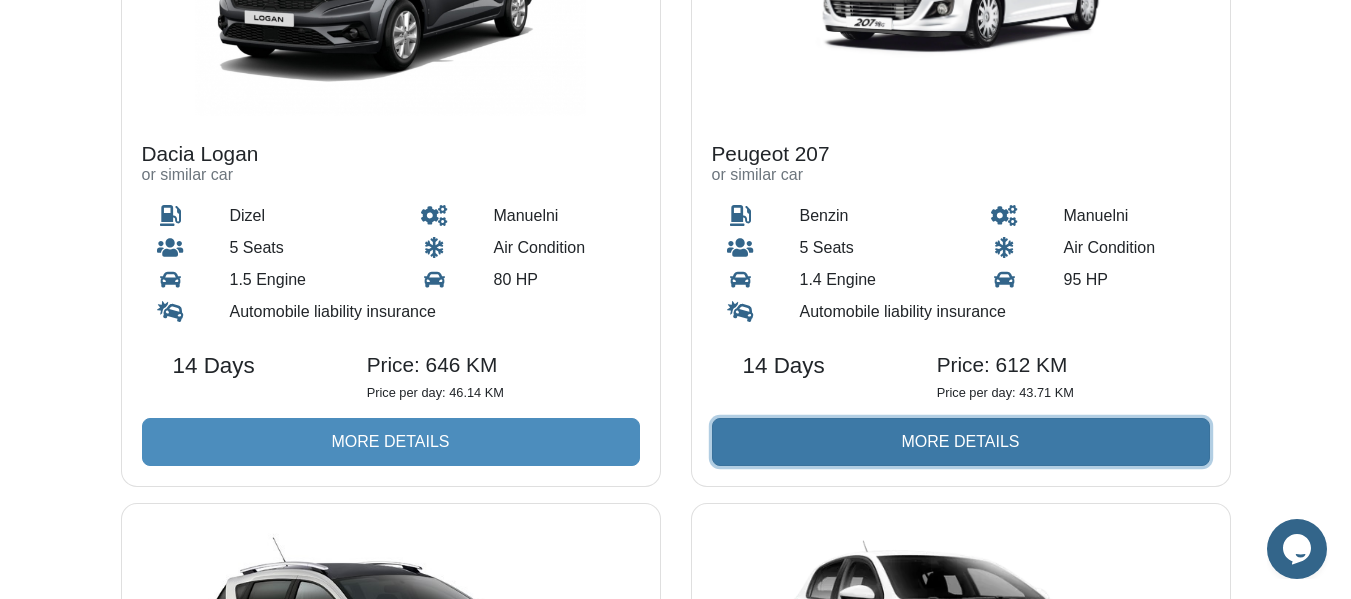click on "More details" at bounding box center [961, 442] 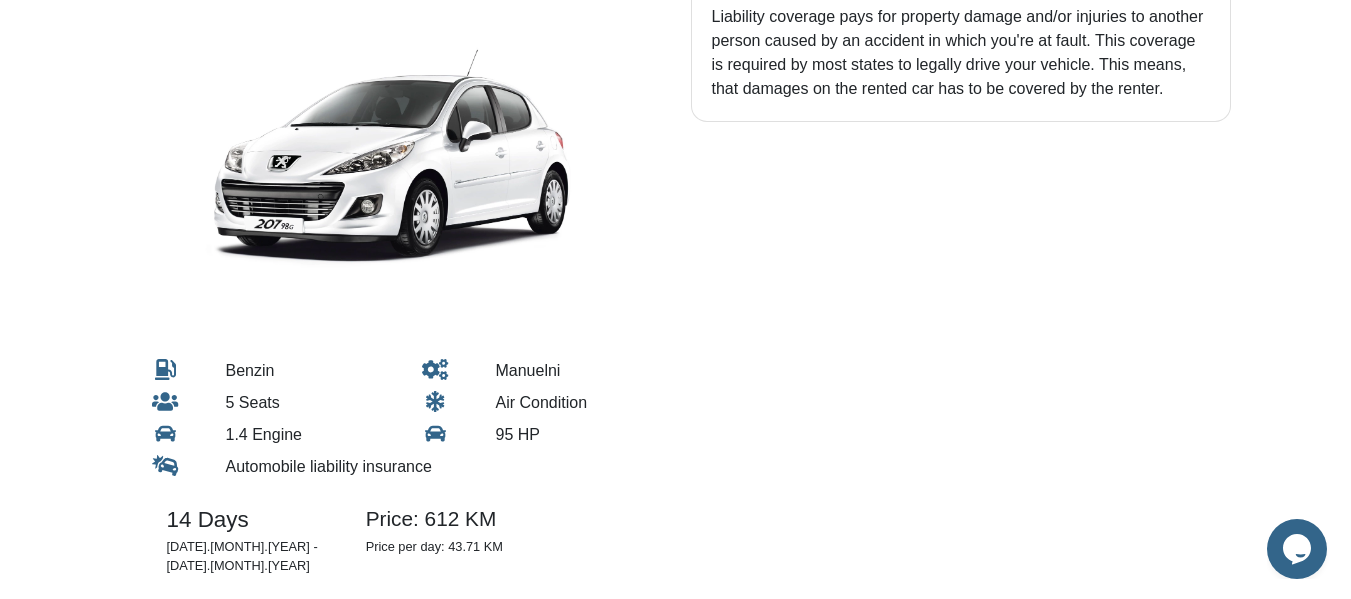 scroll, scrollTop: 600, scrollLeft: 0, axis: vertical 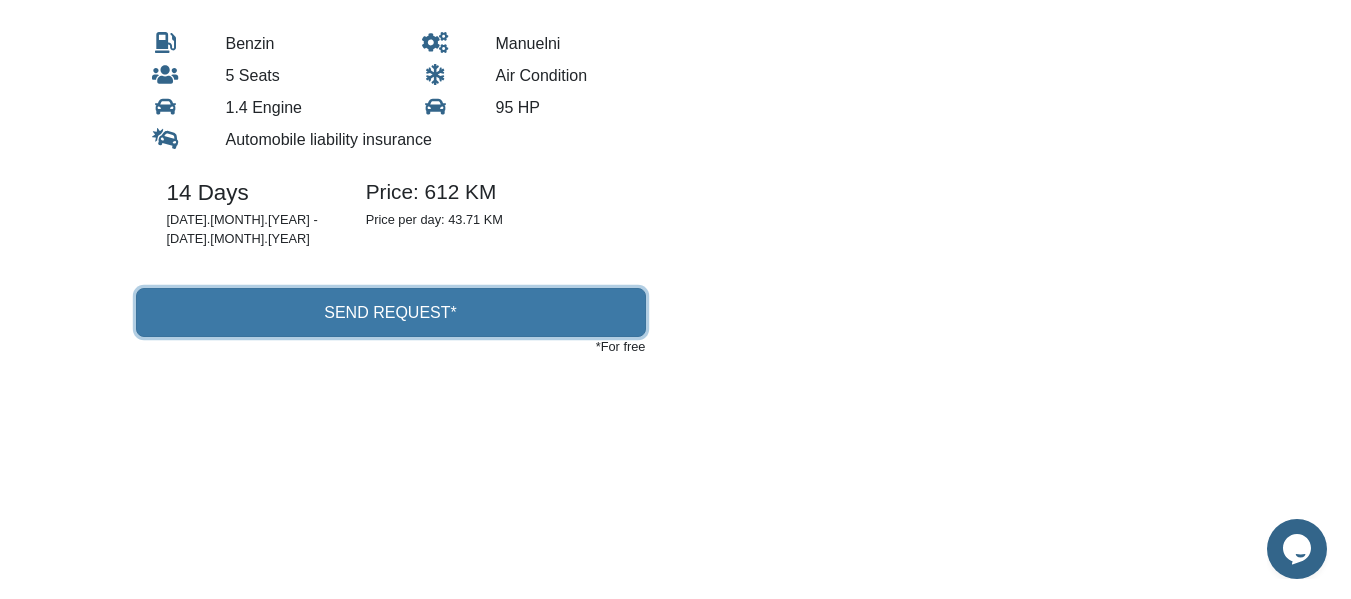 click on "Send request*" at bounding box center [391, 312] 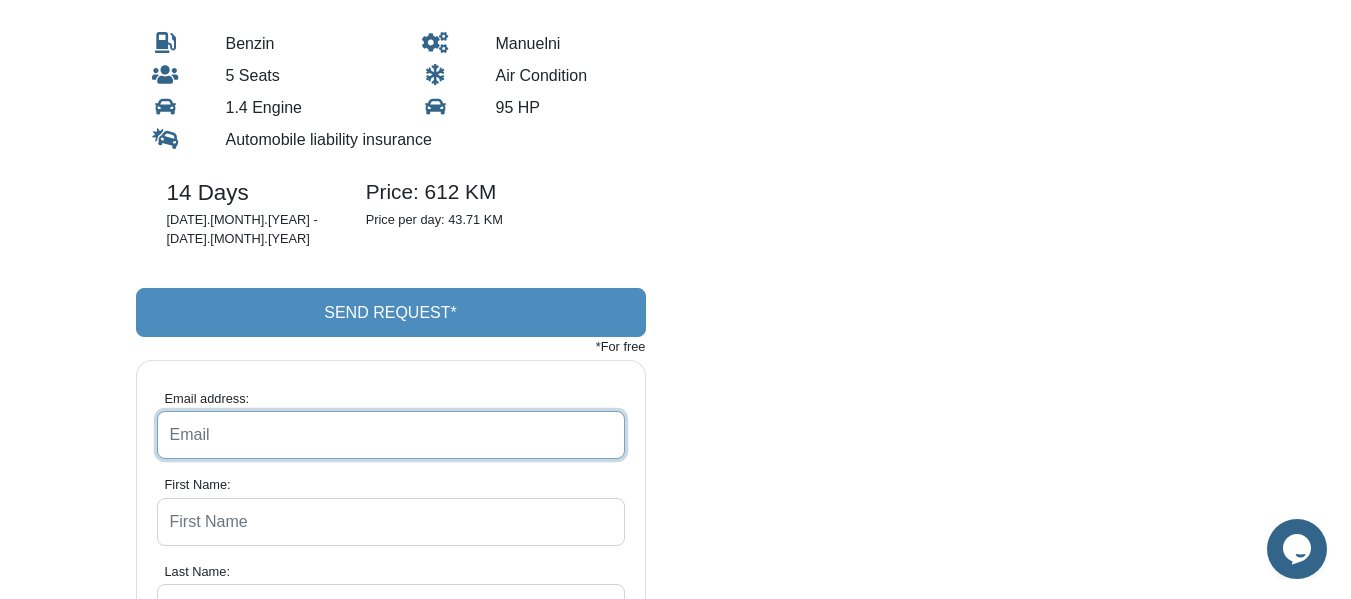 click on "Email address:" at bounding box center (391, 435) 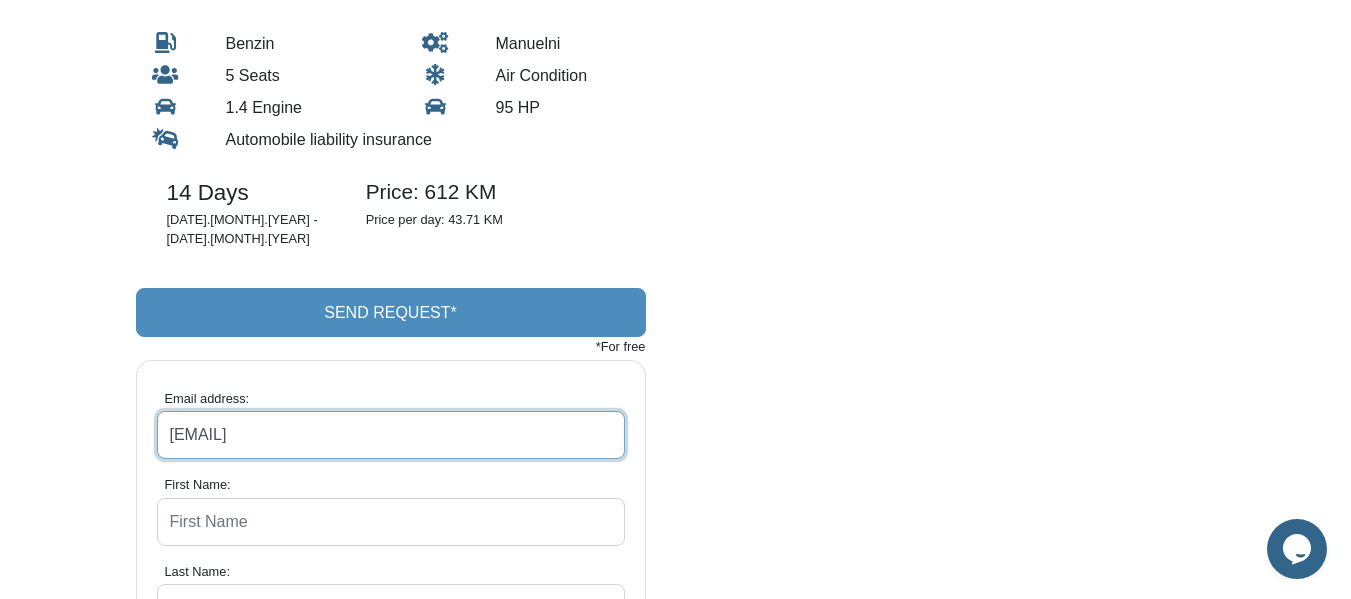 type on "[EMAIL]" 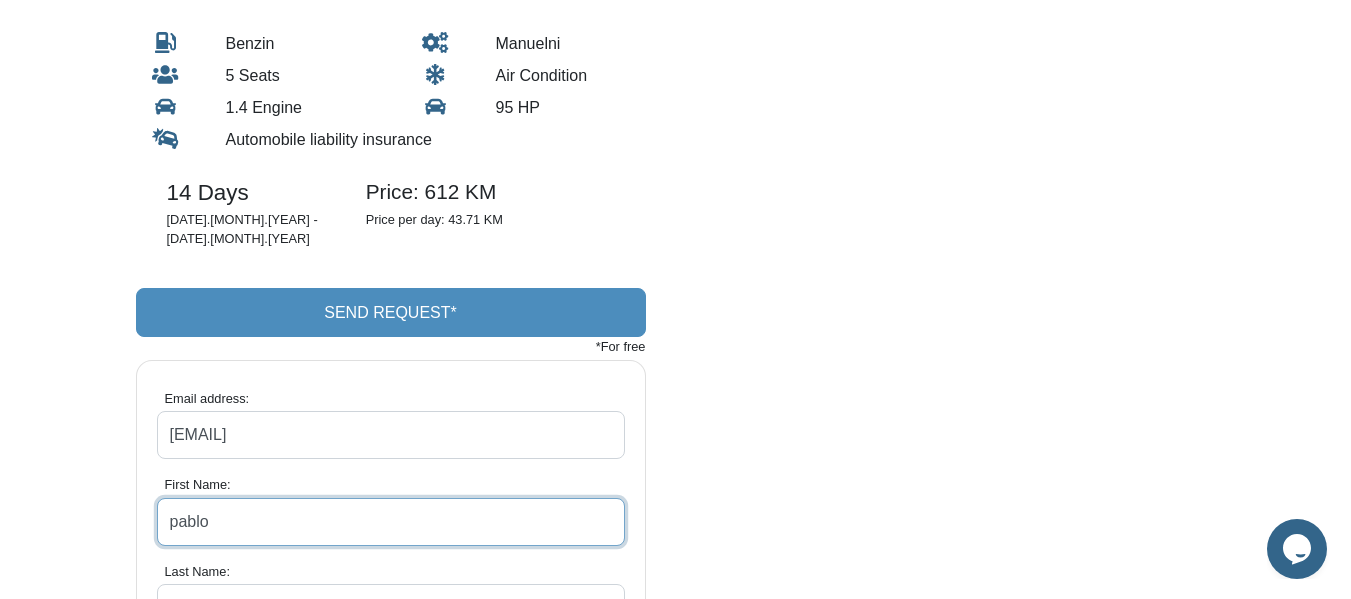 type on "pablo" 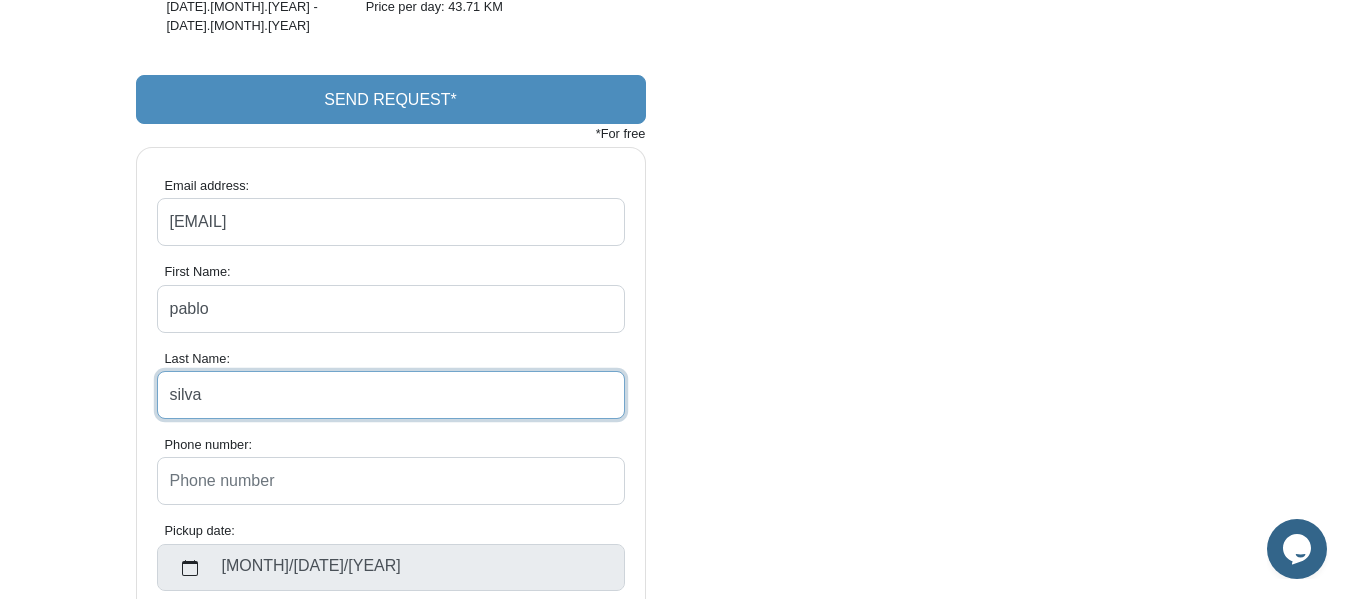 scroll, scrollTop: 1000, scrollLeft: 0, axis: vertical 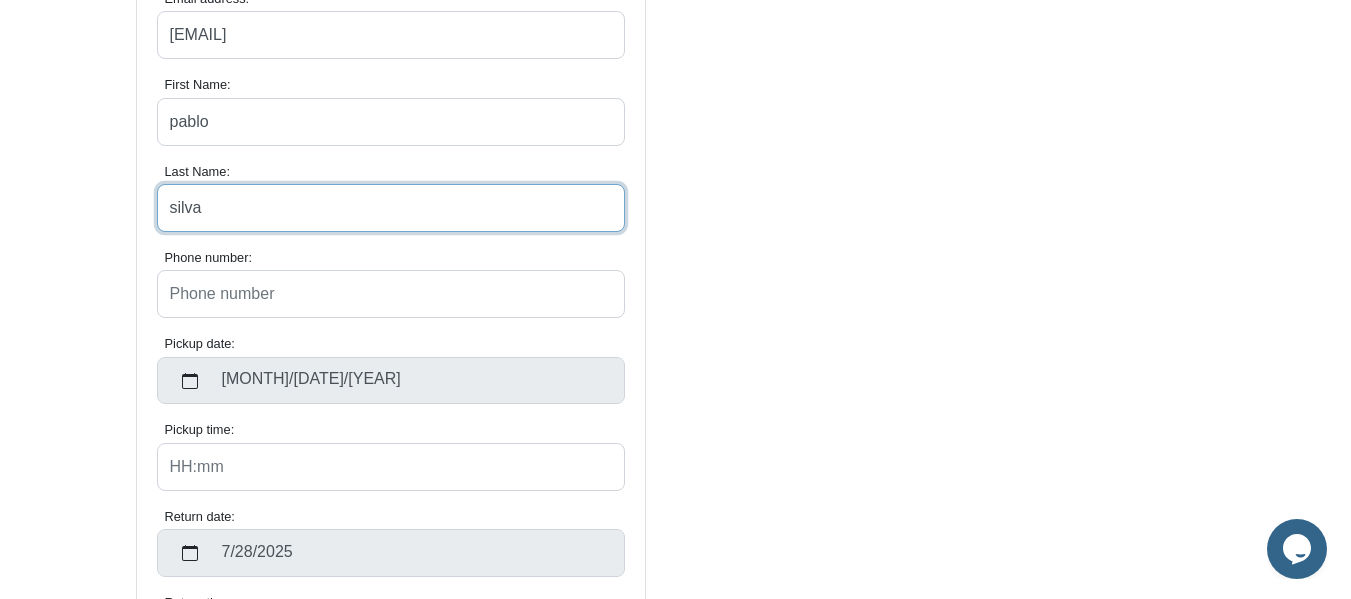 type on "silva" 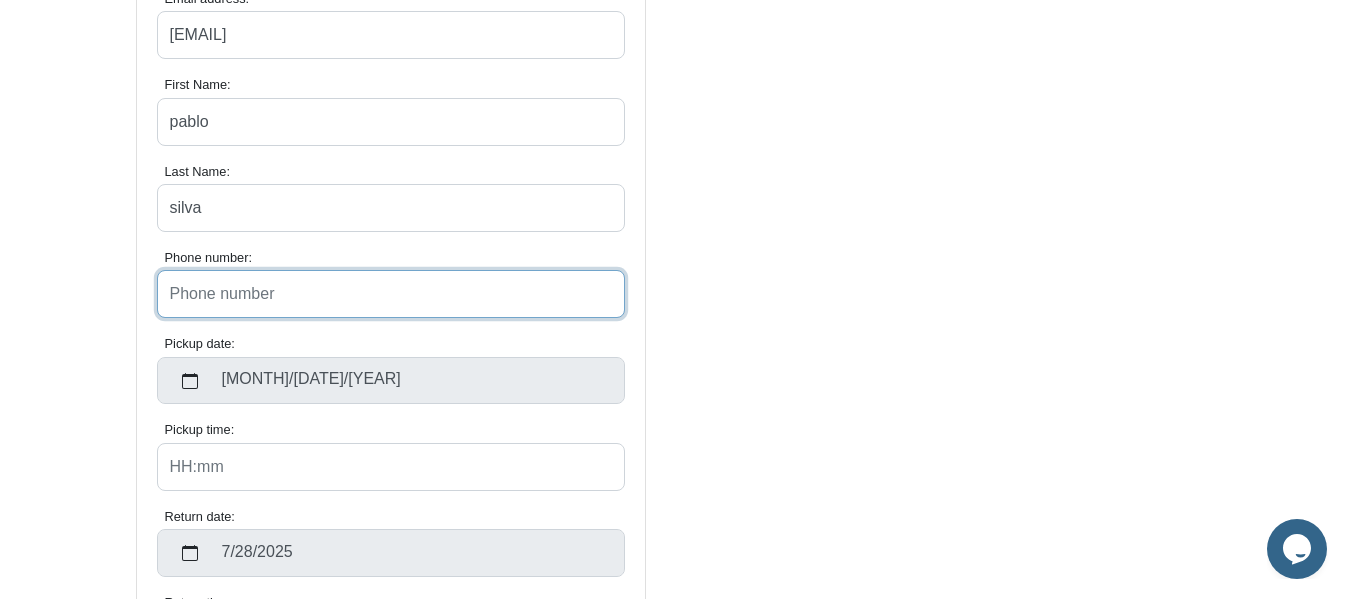 click on "Phone number:" at bounding box center [391, 294] 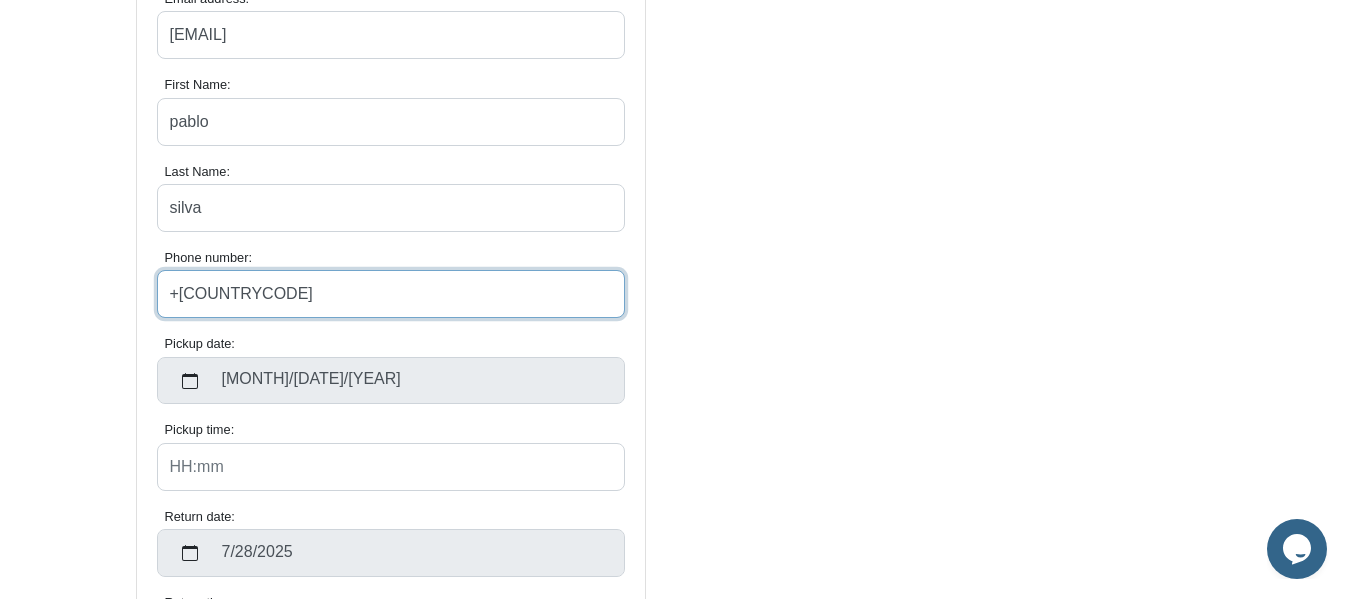 type on "+[COUNTRYCODE]" 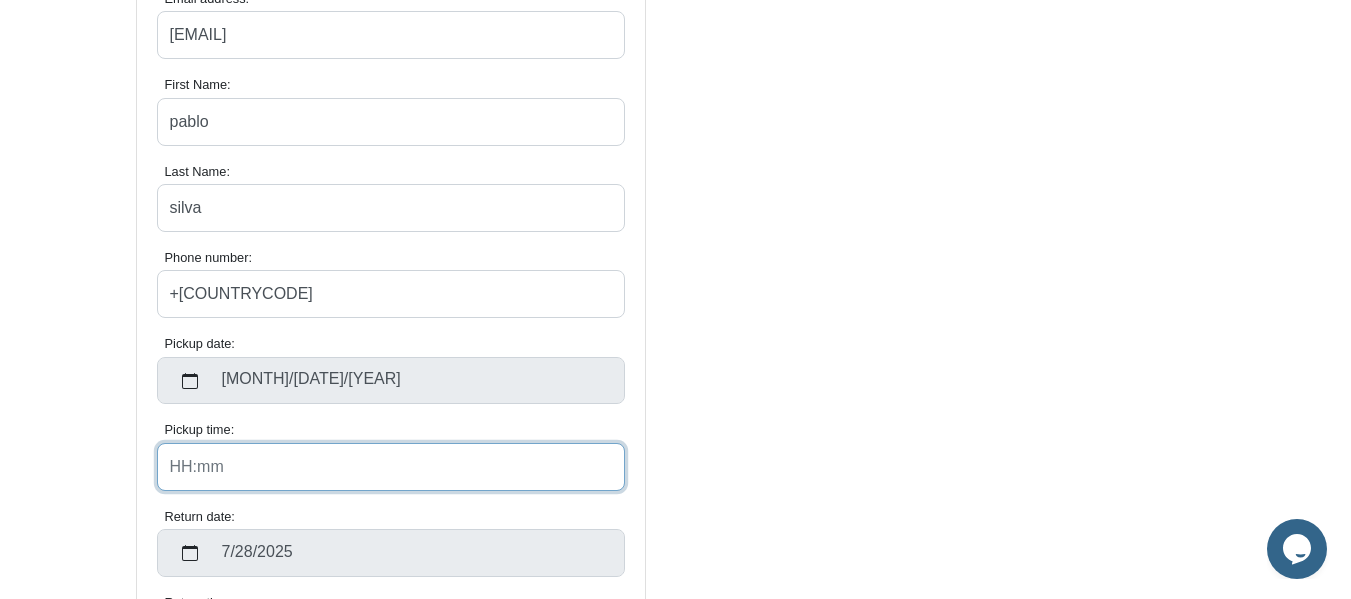 click on "Pickup time:" at bounding box center (391, 467) 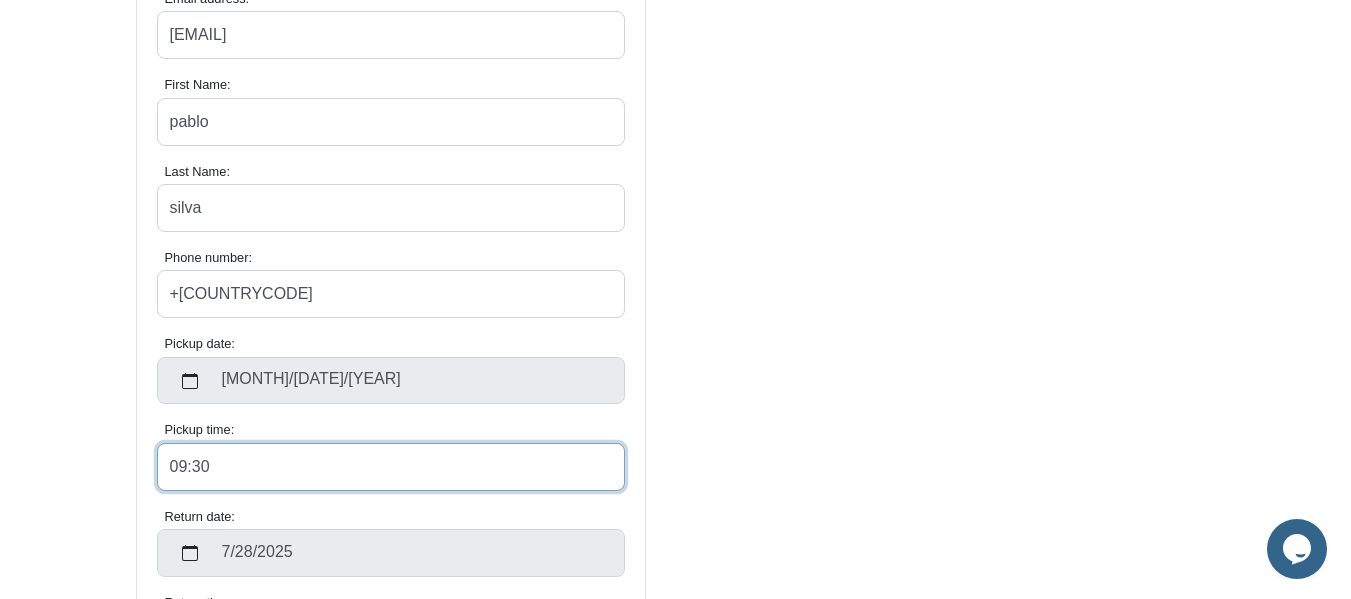 scroll, scrollTop: 1200, scrollLeft: 0, axis: vertical 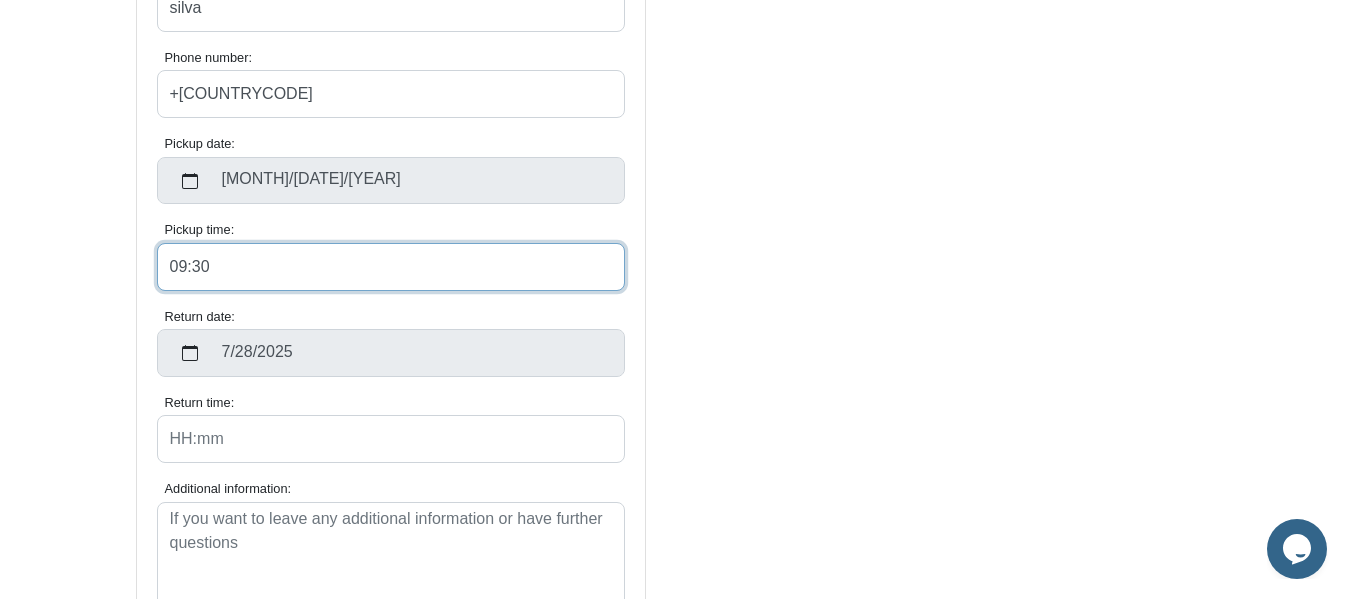 type on "09:30" 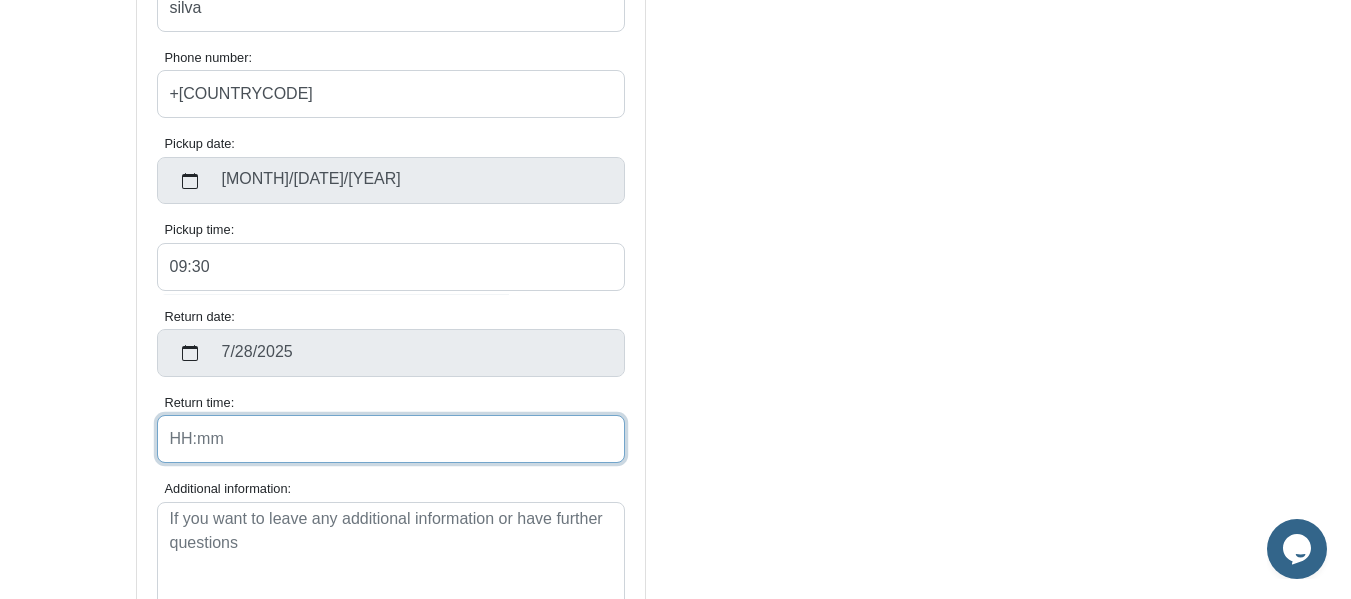 click on "Return time:" at bounding box center [391, 439] 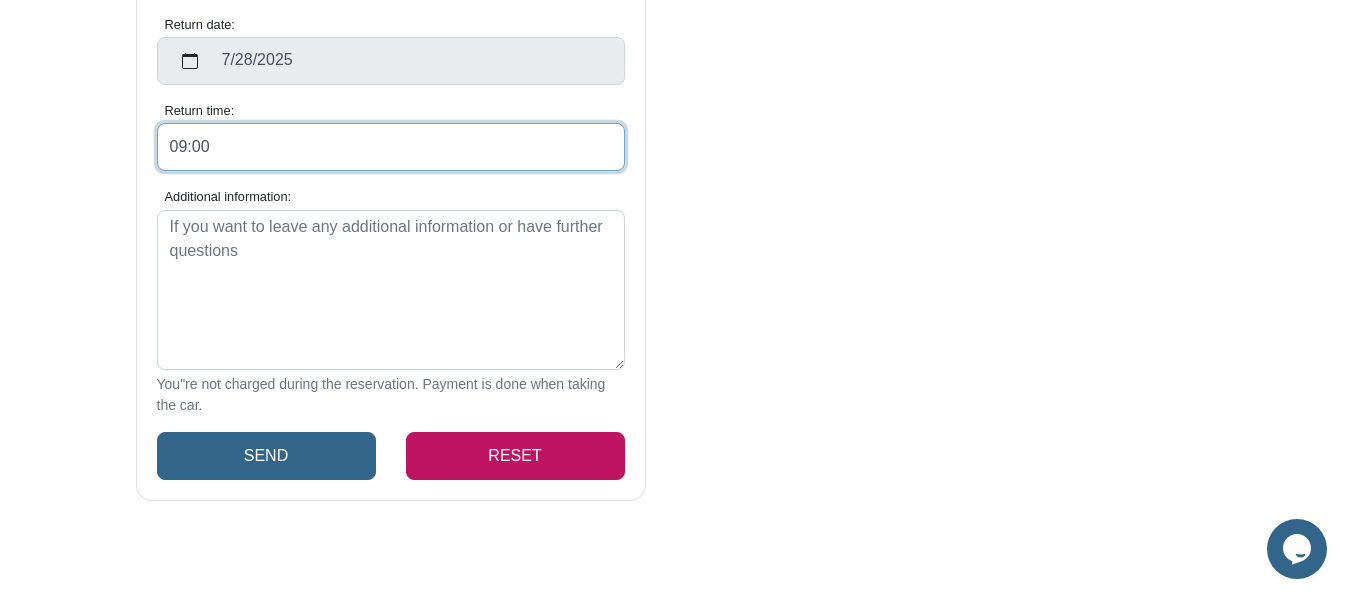 scroll, scrollTop: 1500, scrollLeft: 0, axis: vertical 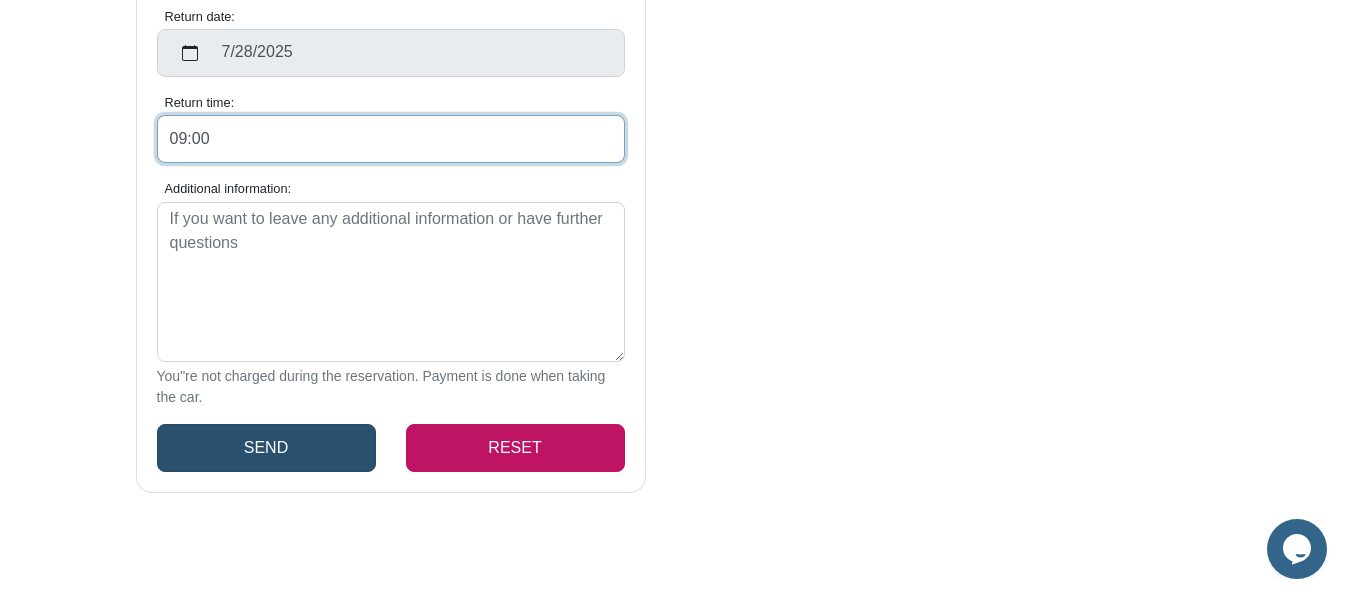 type on "09:00" 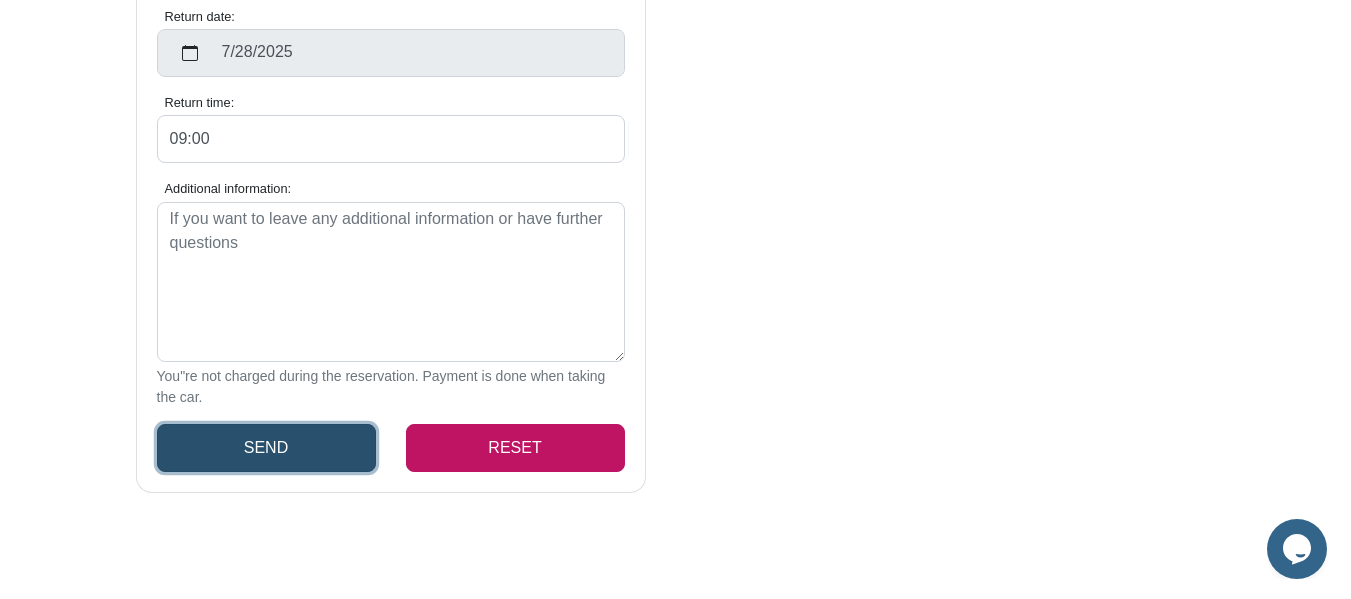 click on "Send" at bounding box center [266, 448] 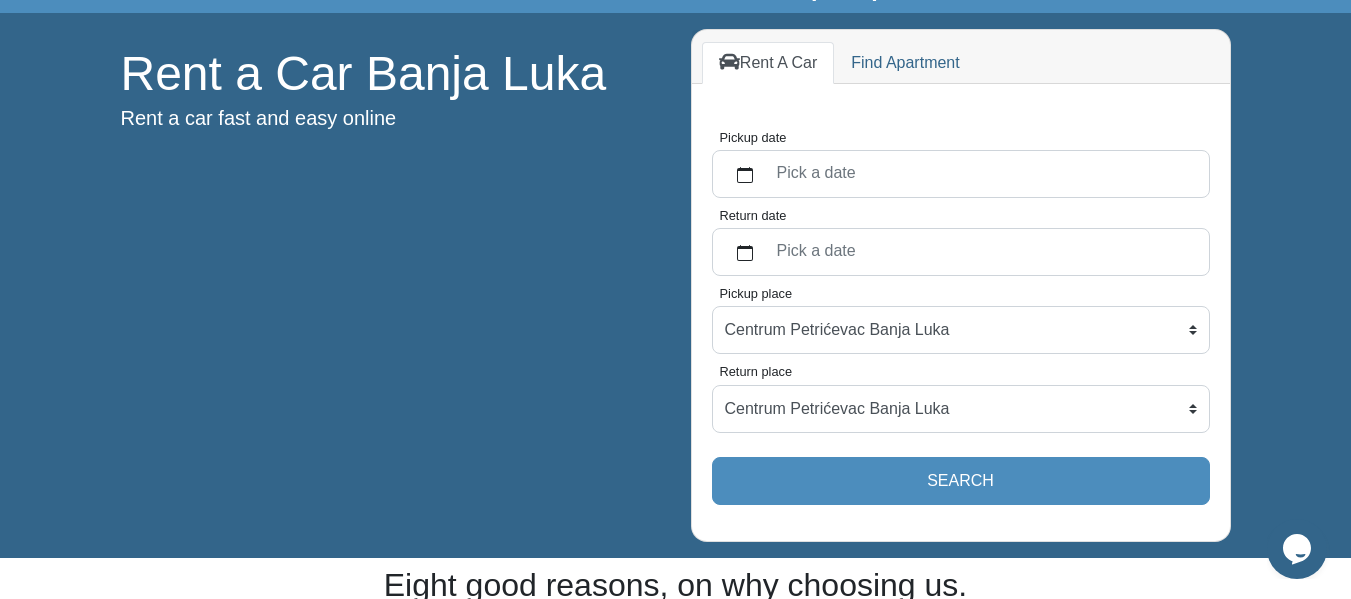 scroll, scrollTop: 0, scrollLeft: 0, axis: both 